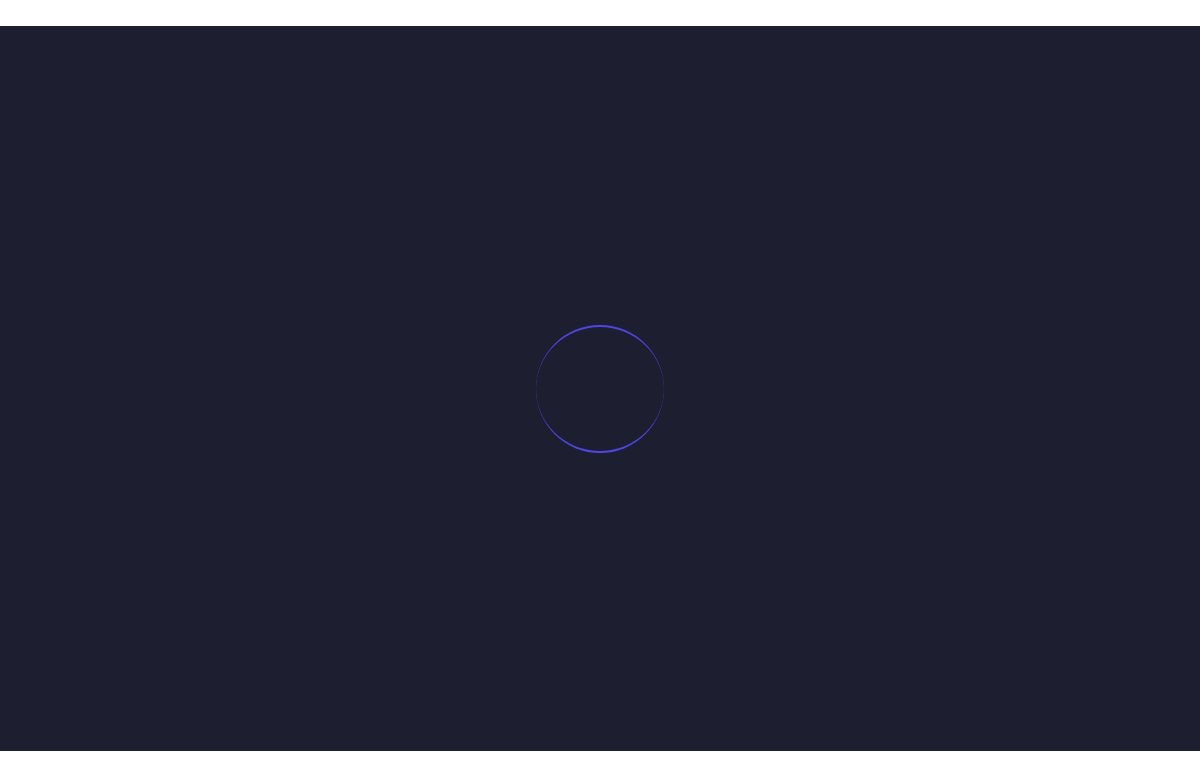 scroll, scrollTop: 0, scrollLeft: 0, axis: both 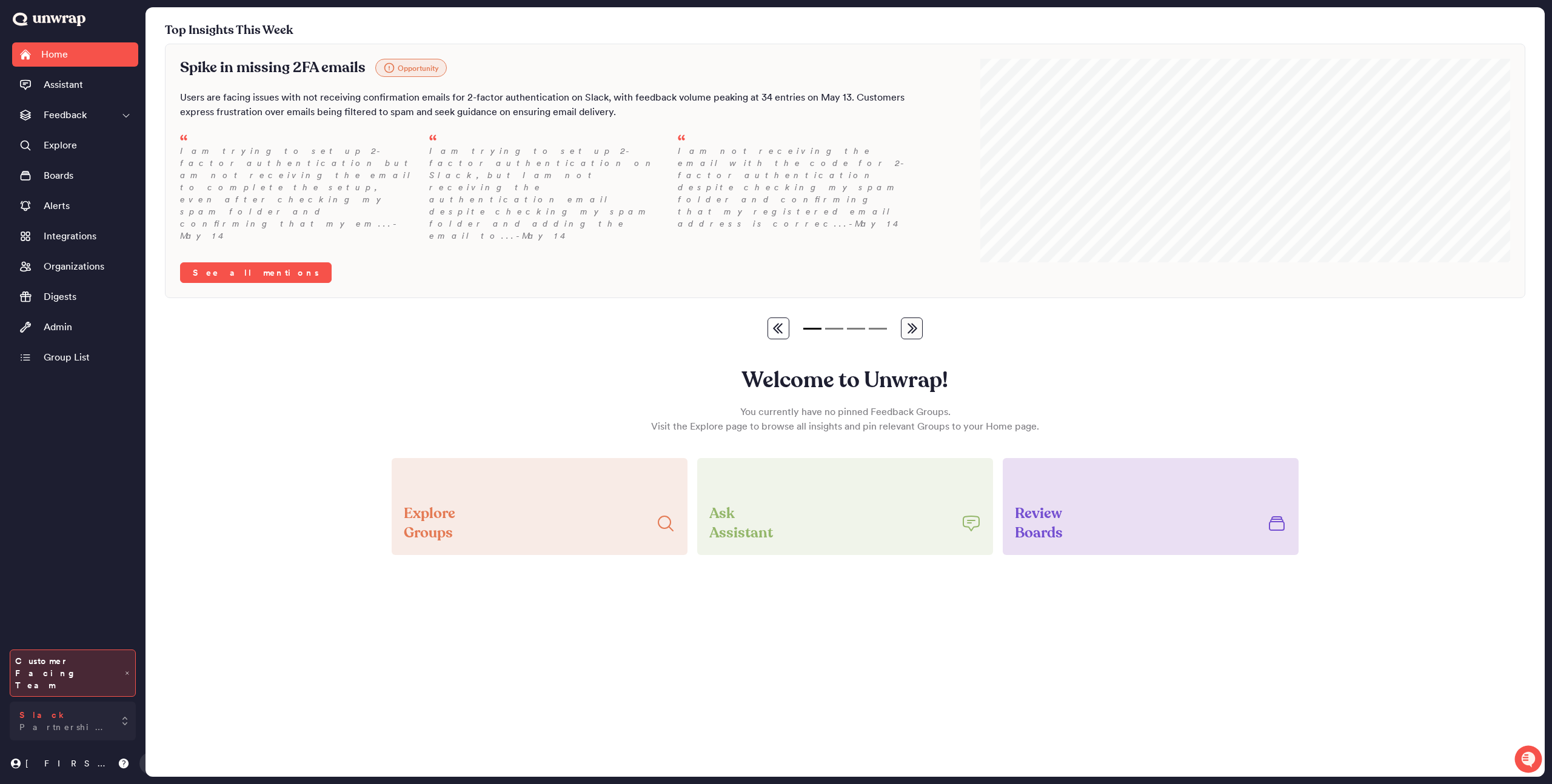 click on "Slack Partnership Demos" at bounding box center [64, 721] 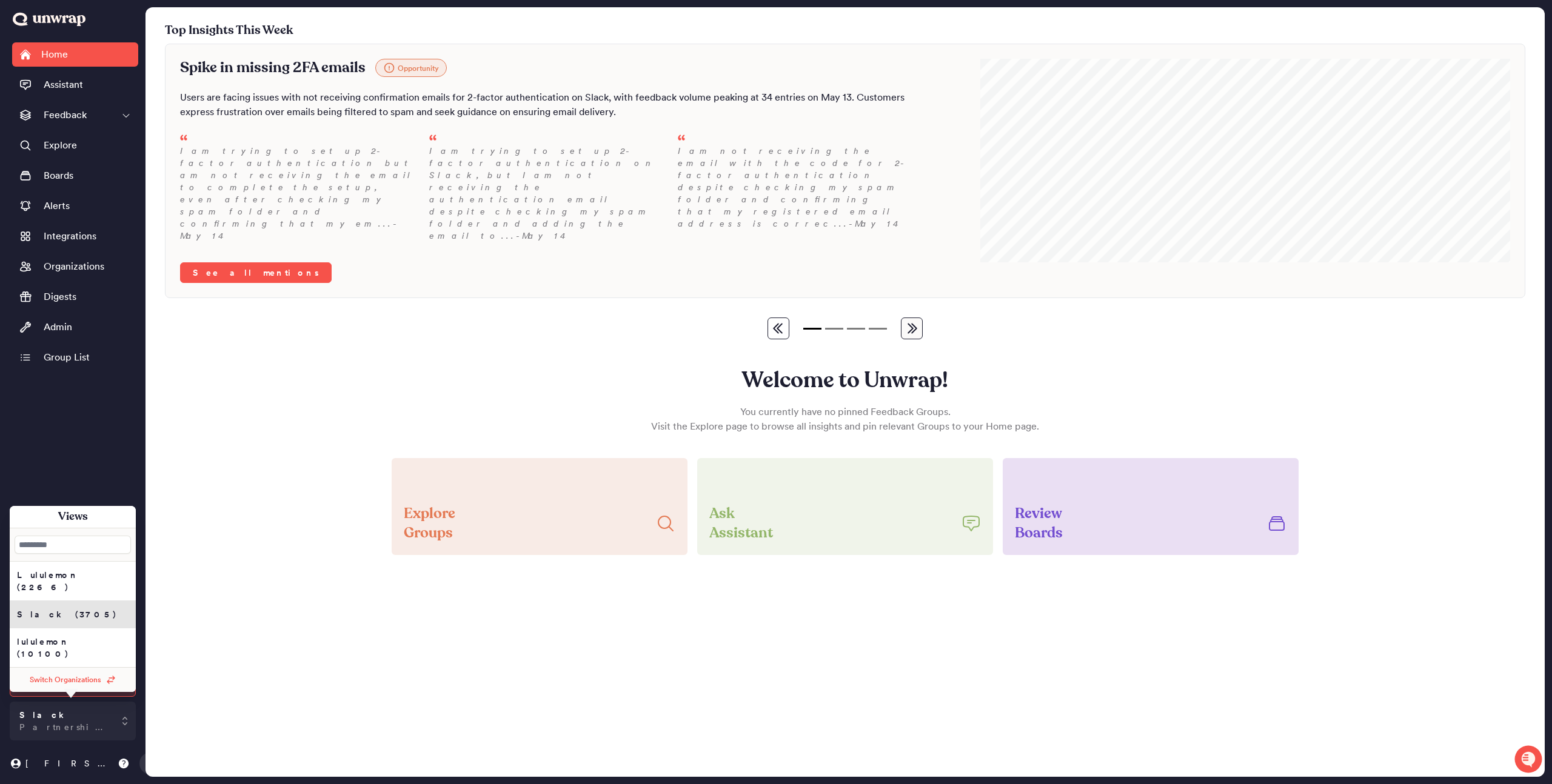 click on "Switch Organizations" at bounding box center (65, 680) 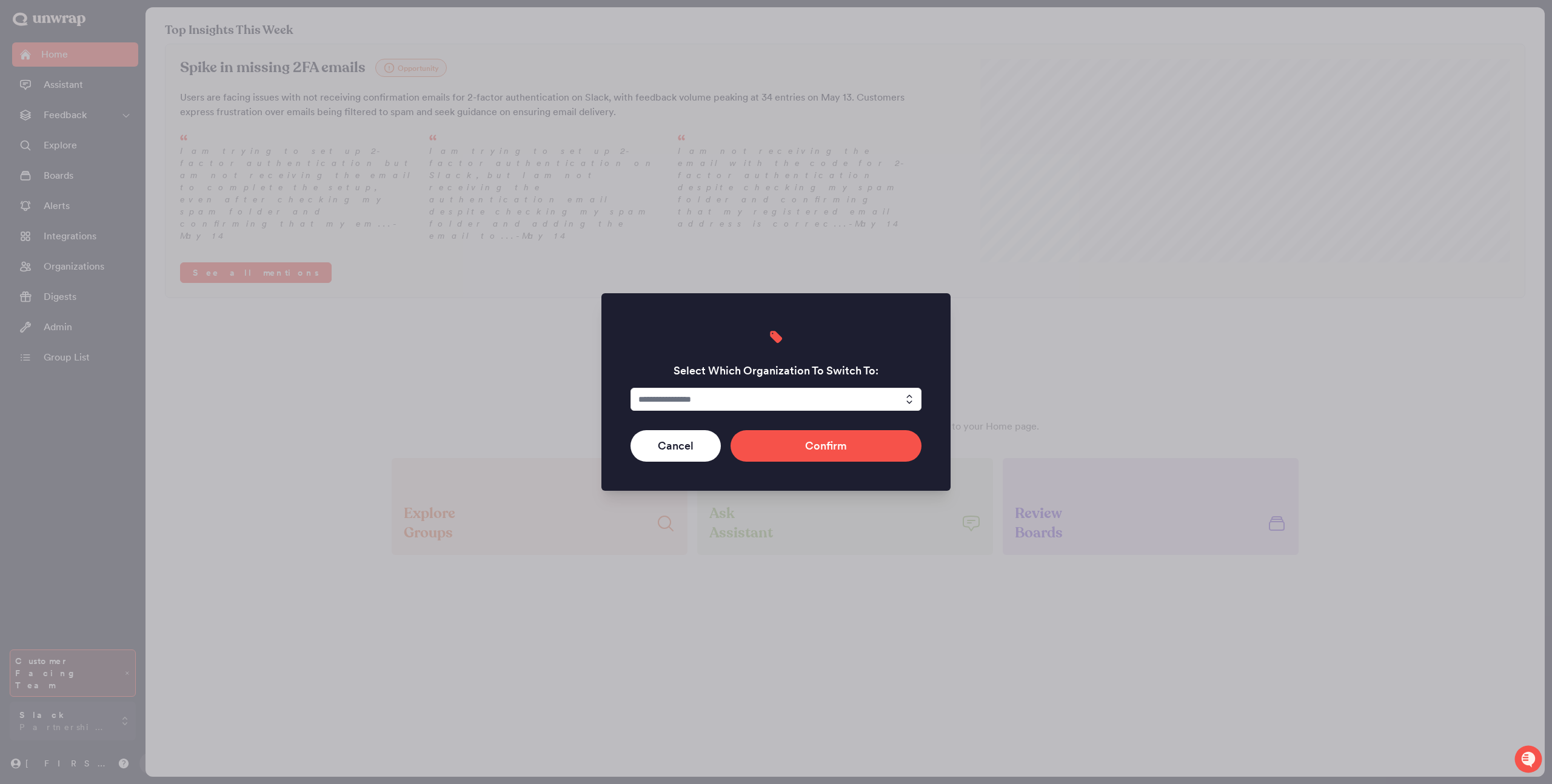 click at bounding box center (776, 399) 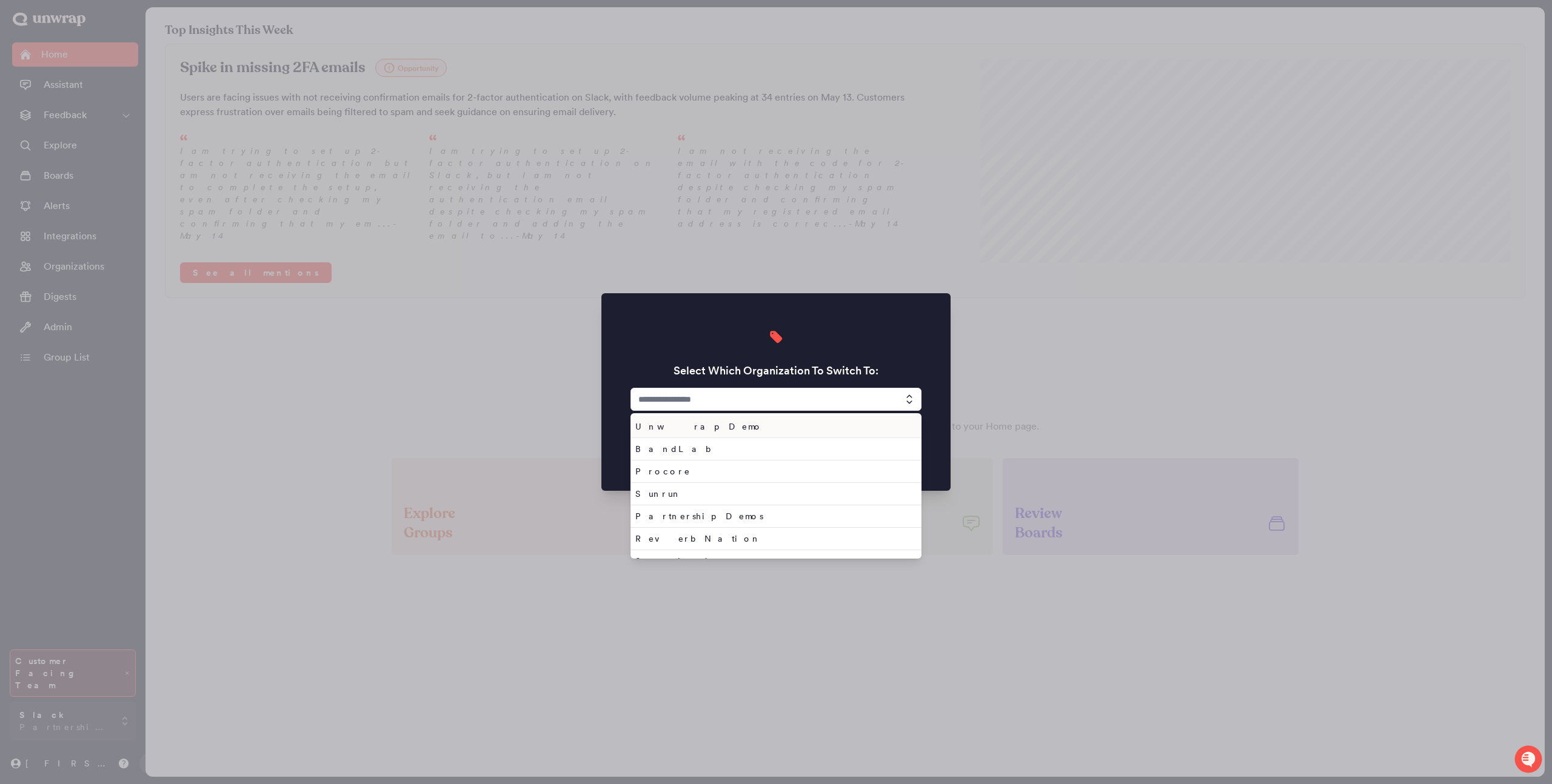 click on "Unwrap Demo" at bounding box center (774, 427) 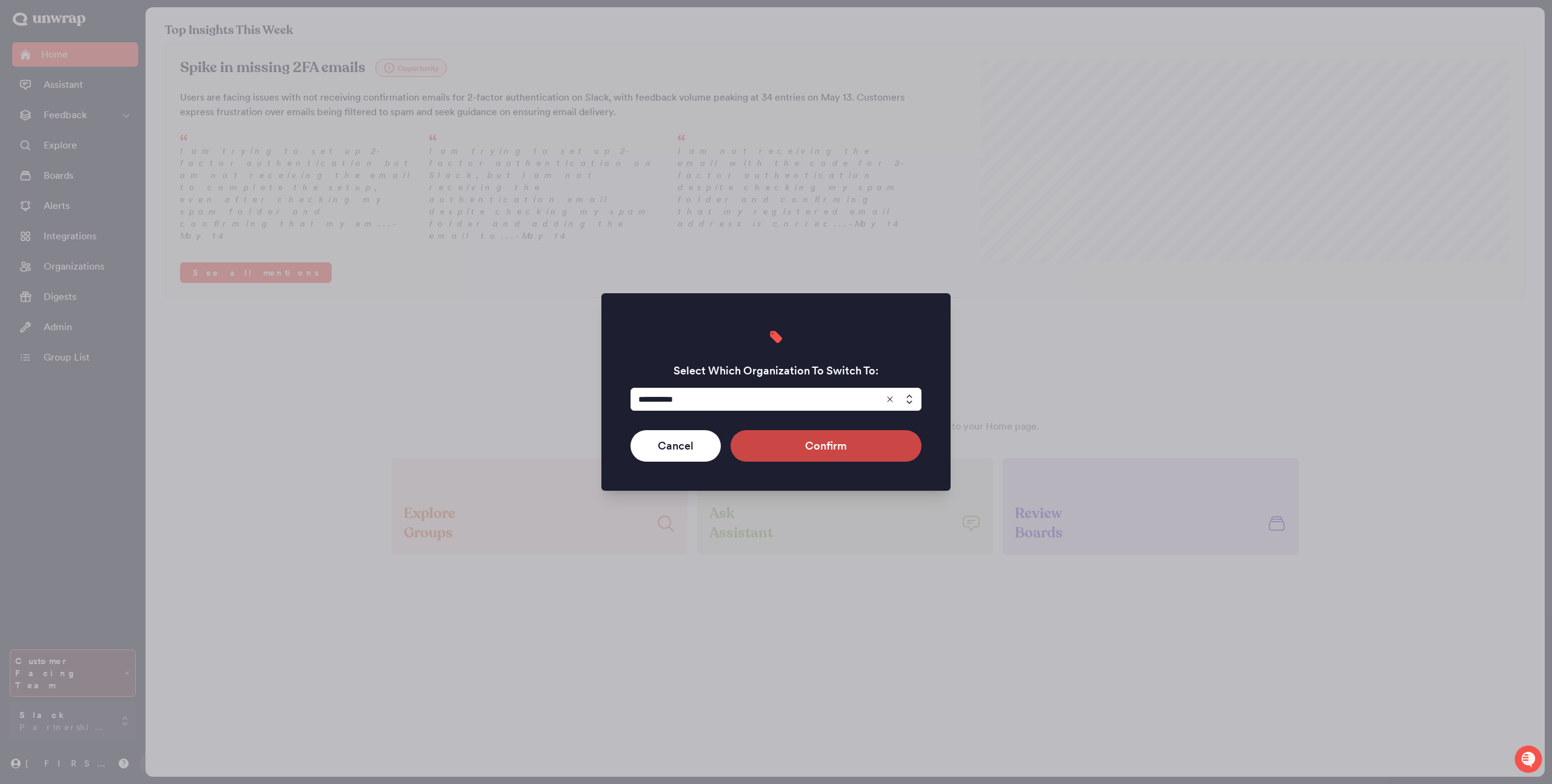 click on "Confirm" at bounding box center (826, 446) 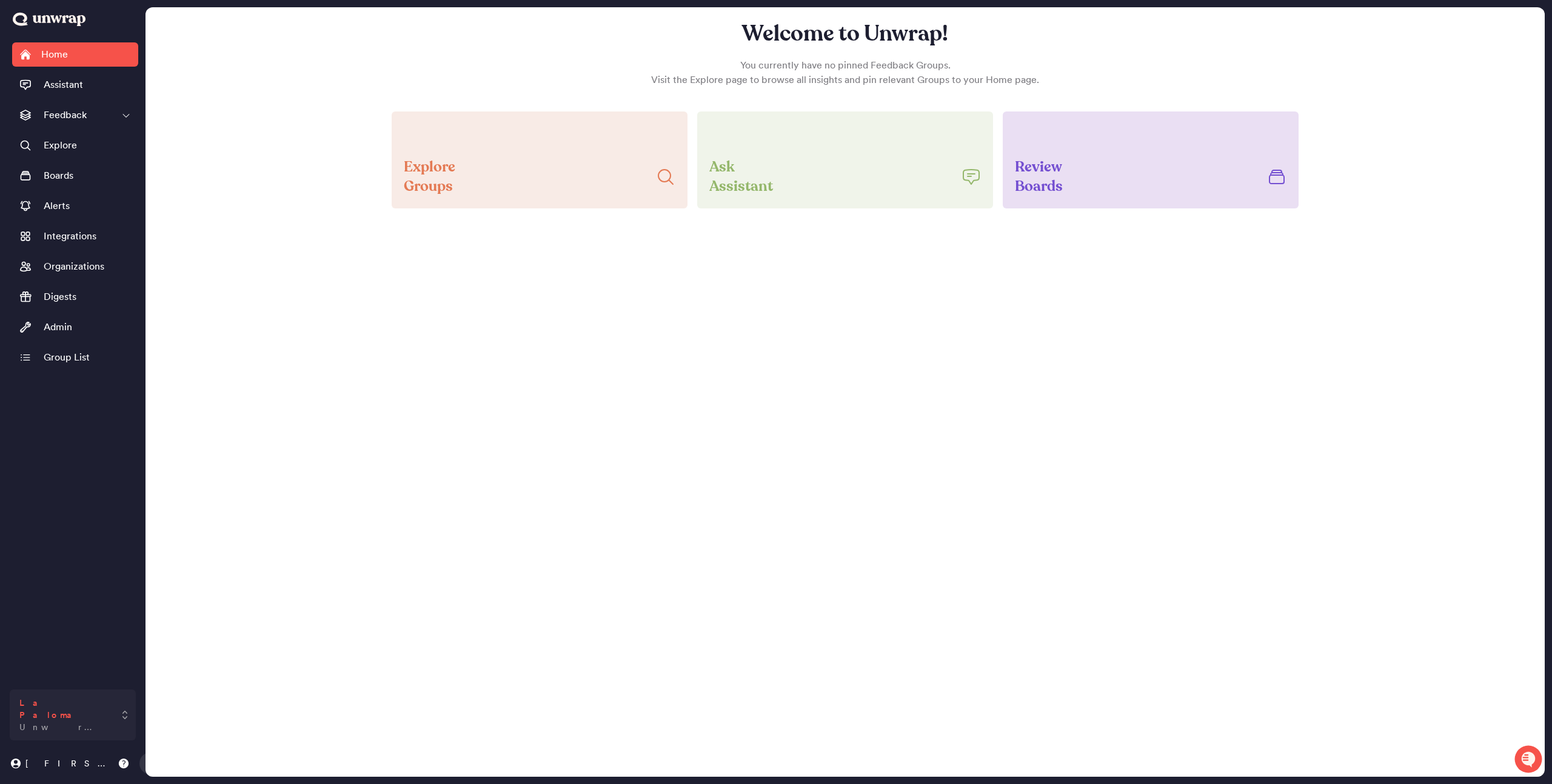 click on "La Paloma Unwrap Demo" at bounding box center (73, 715) 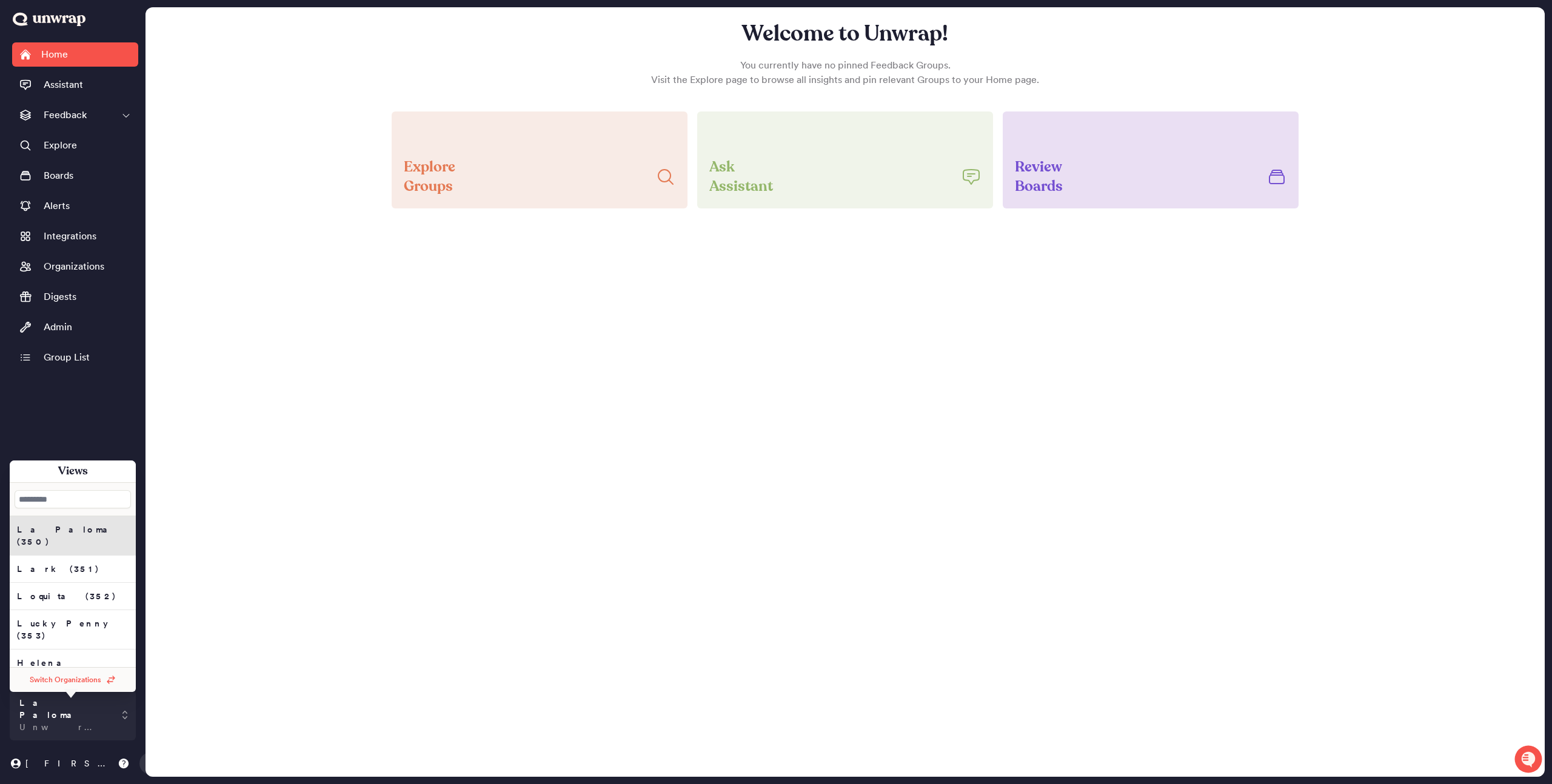 click at bounding box center (73, 499) 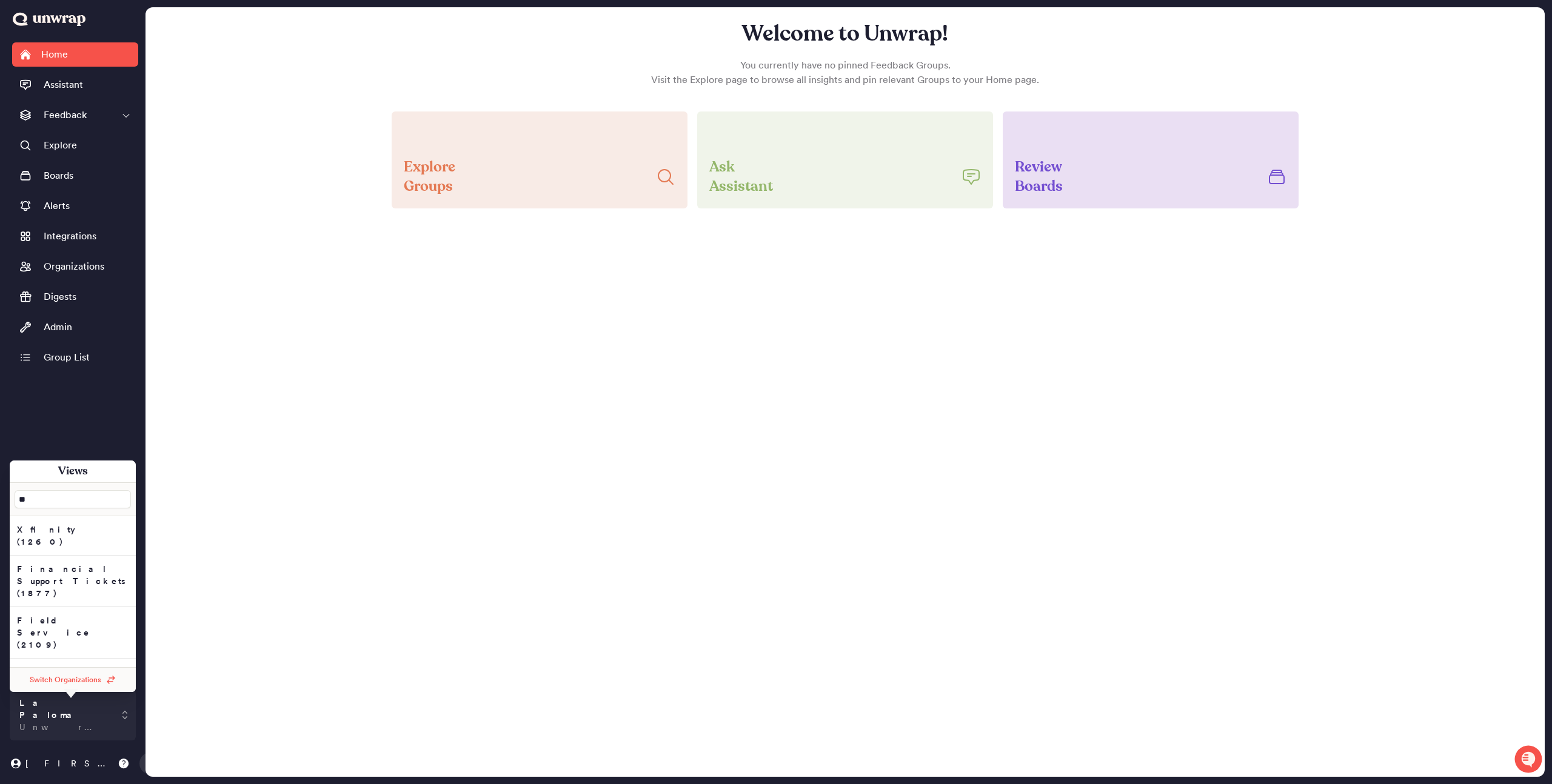 type on "*" 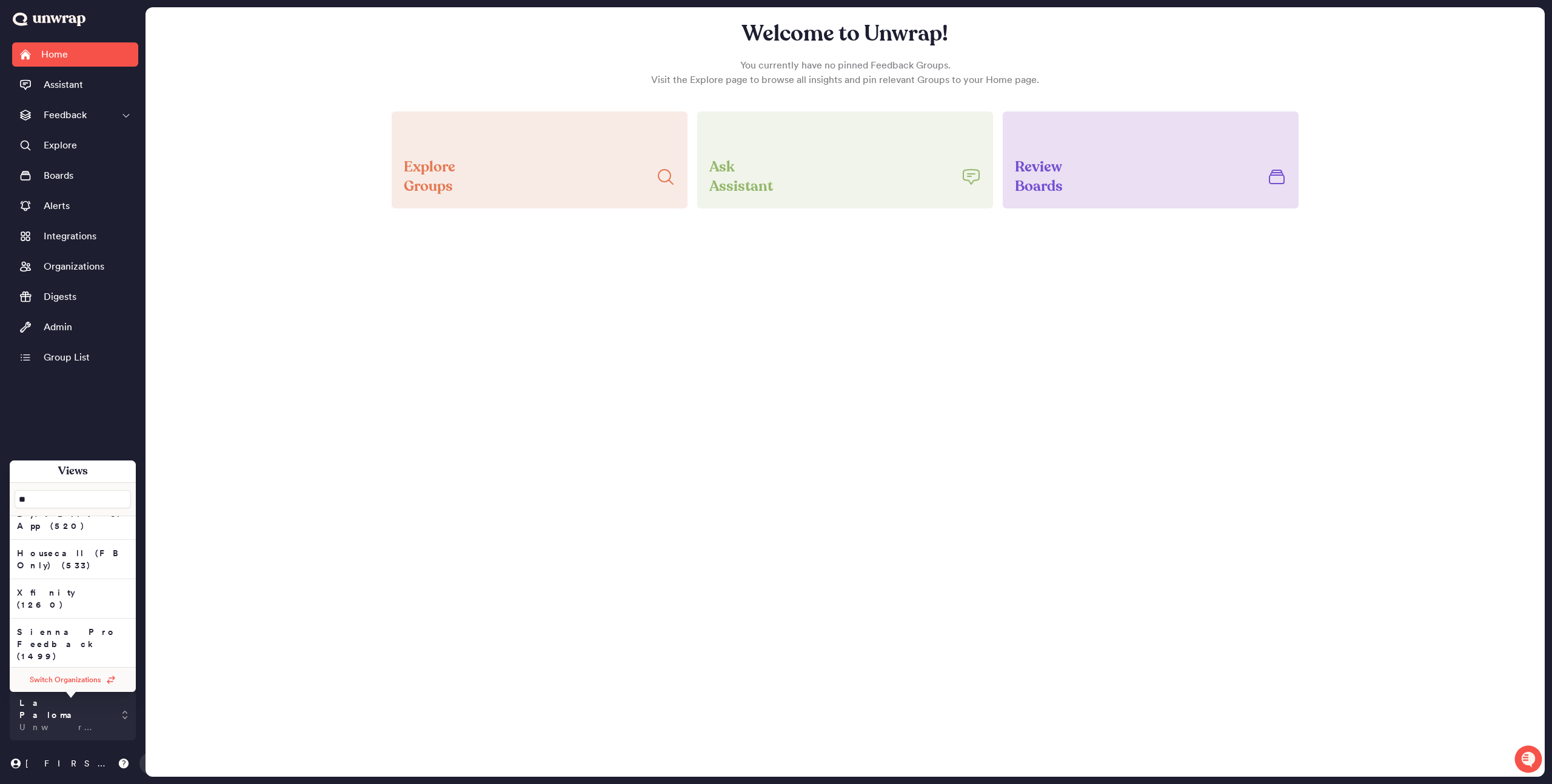 scroll, scrollTop: 0, scrollLeft: 0, axis: both 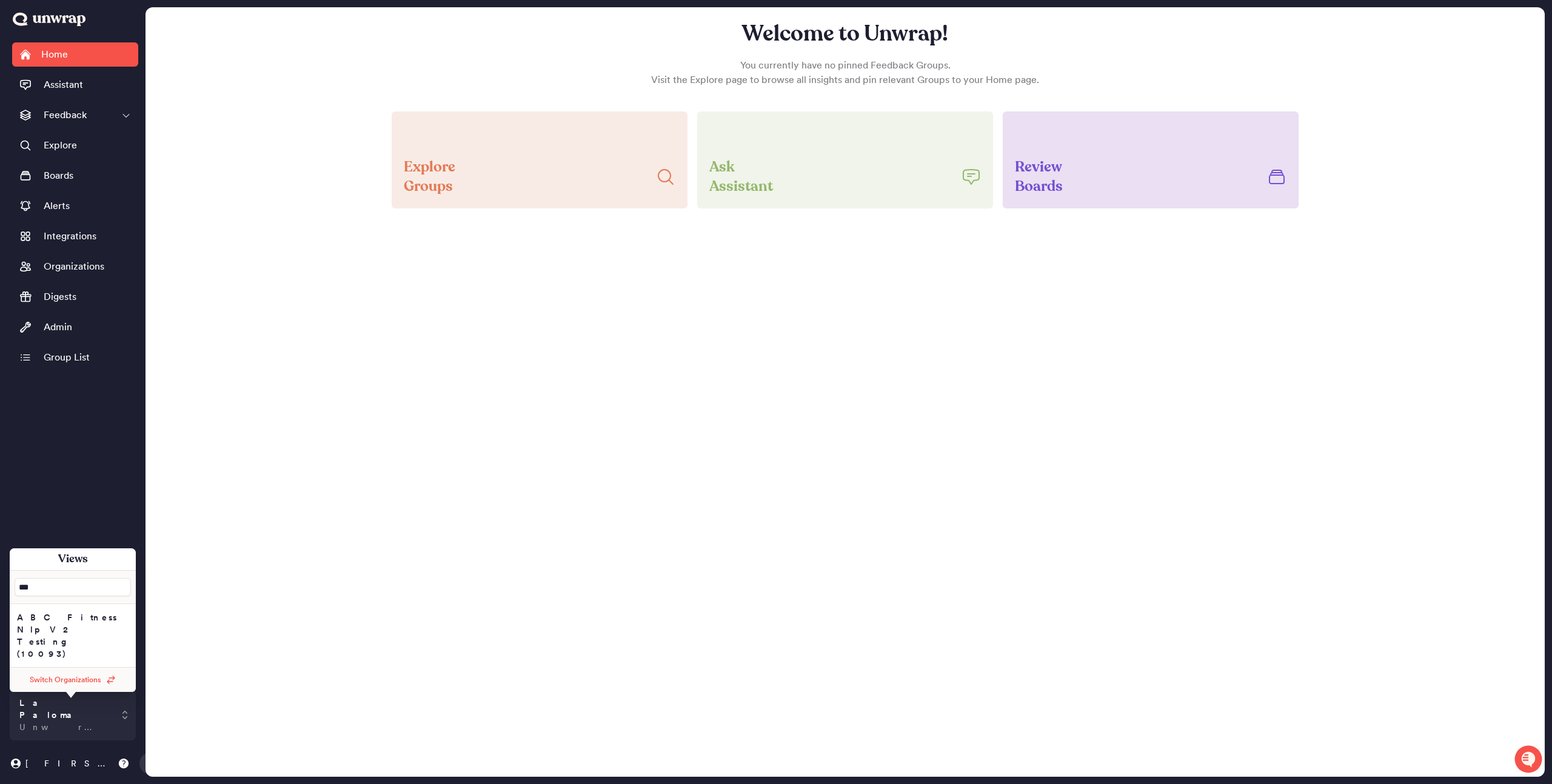 type on "***" 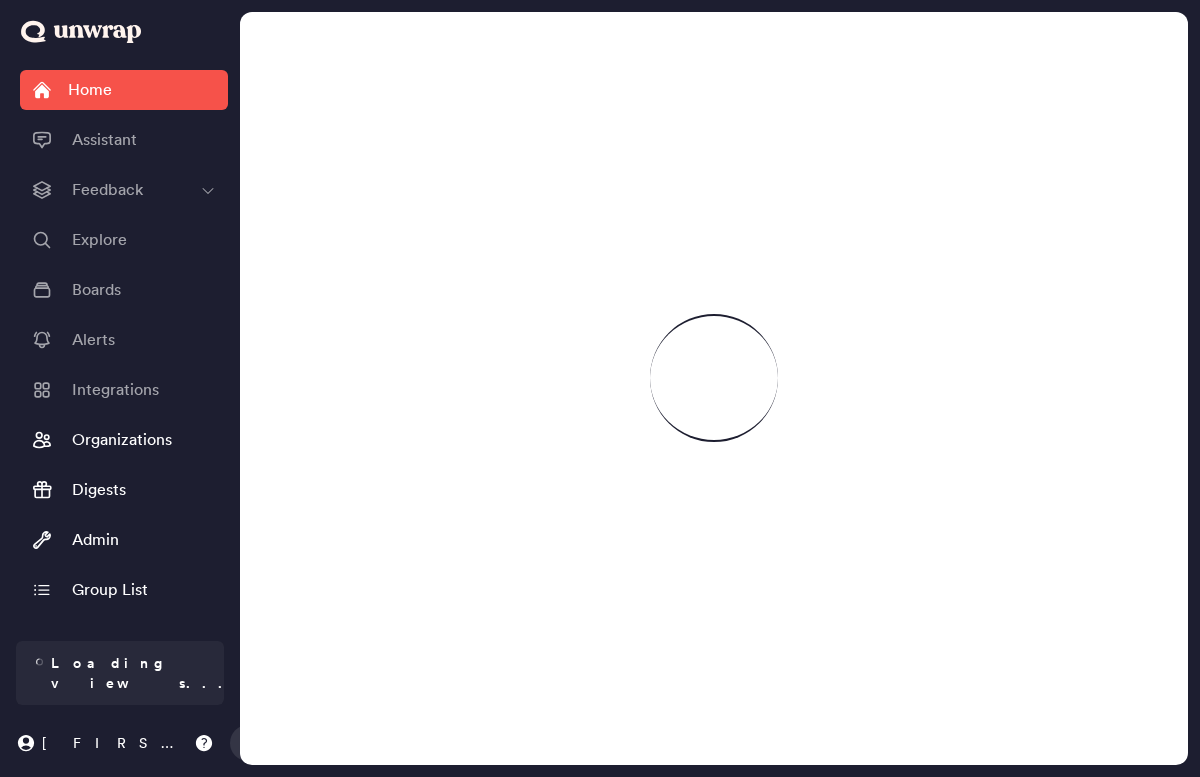 scroll, scrollTop: 0, scrollLeft: 0, axis: both 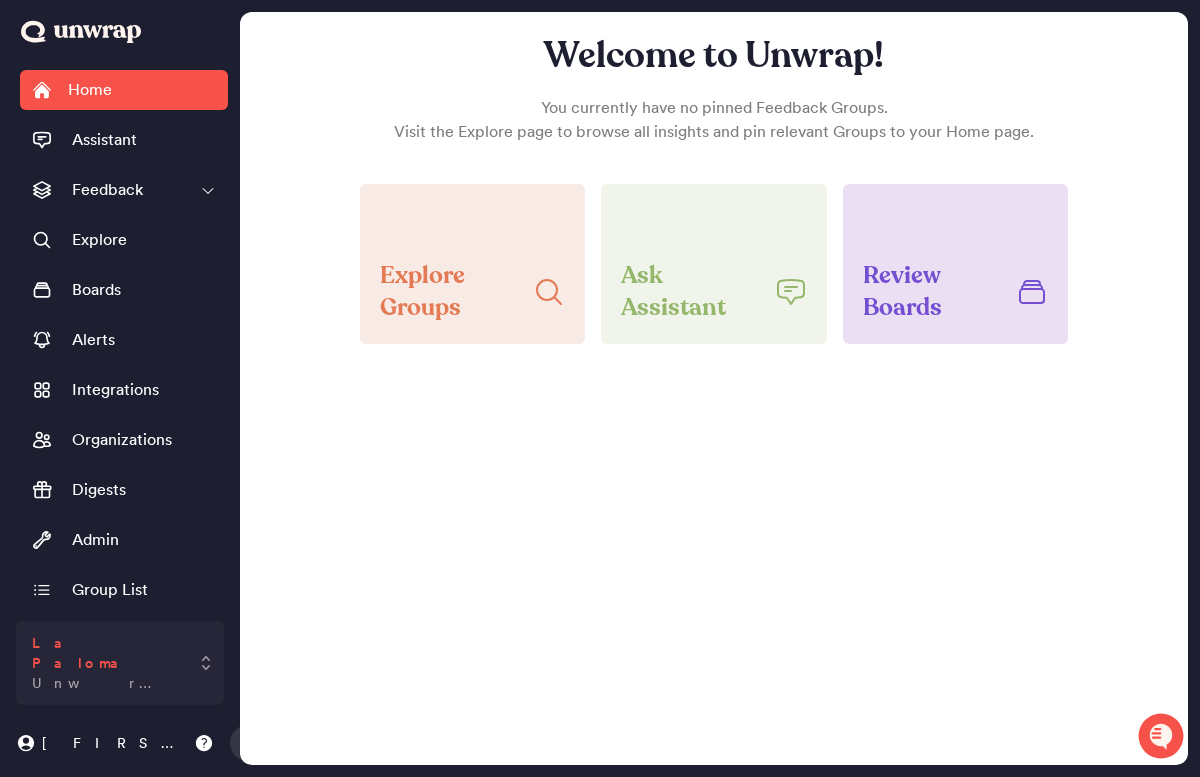 click on "La Paloma Unwrap Demo" at bounding box center [106, 663] 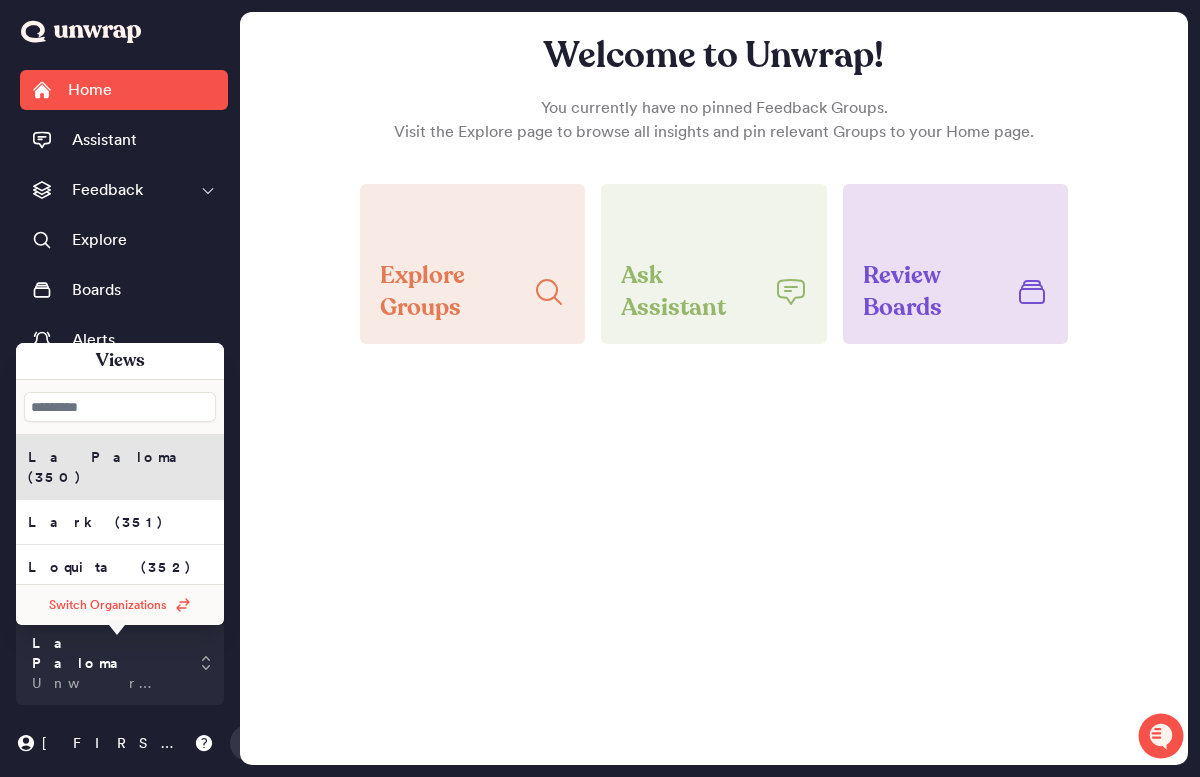 click at bounding box center [120, 407] 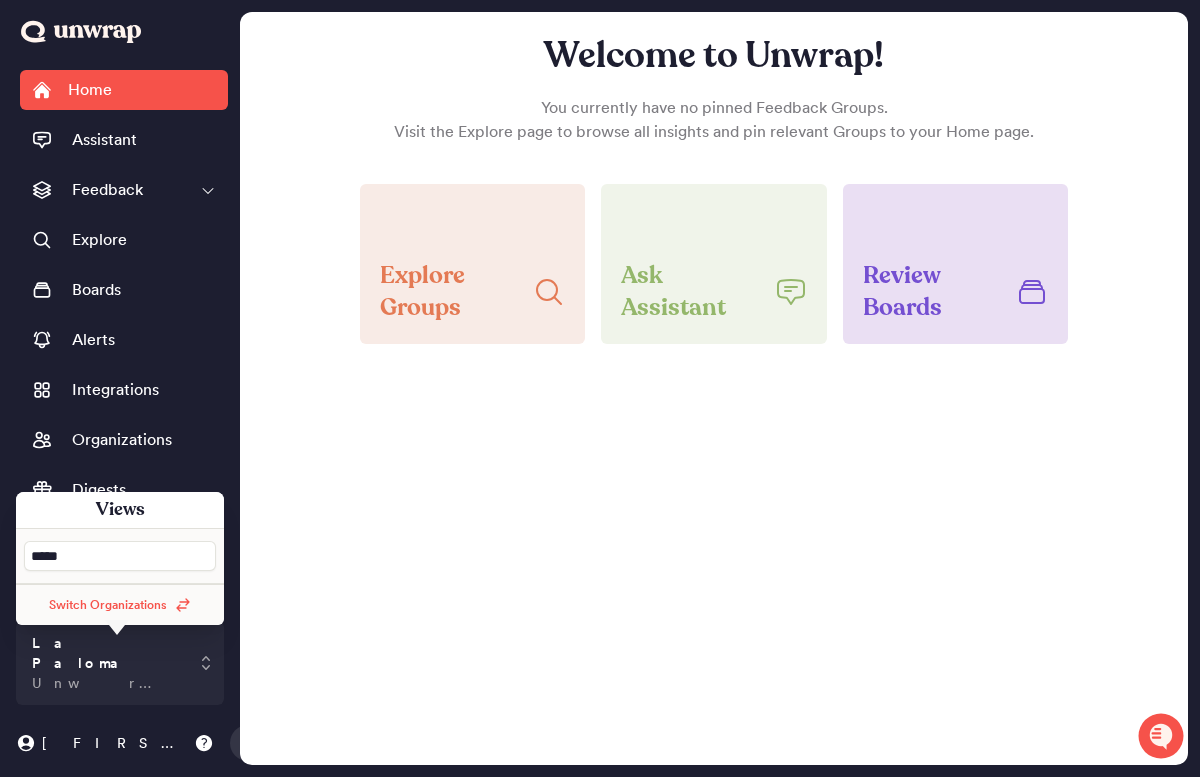 type on "******" 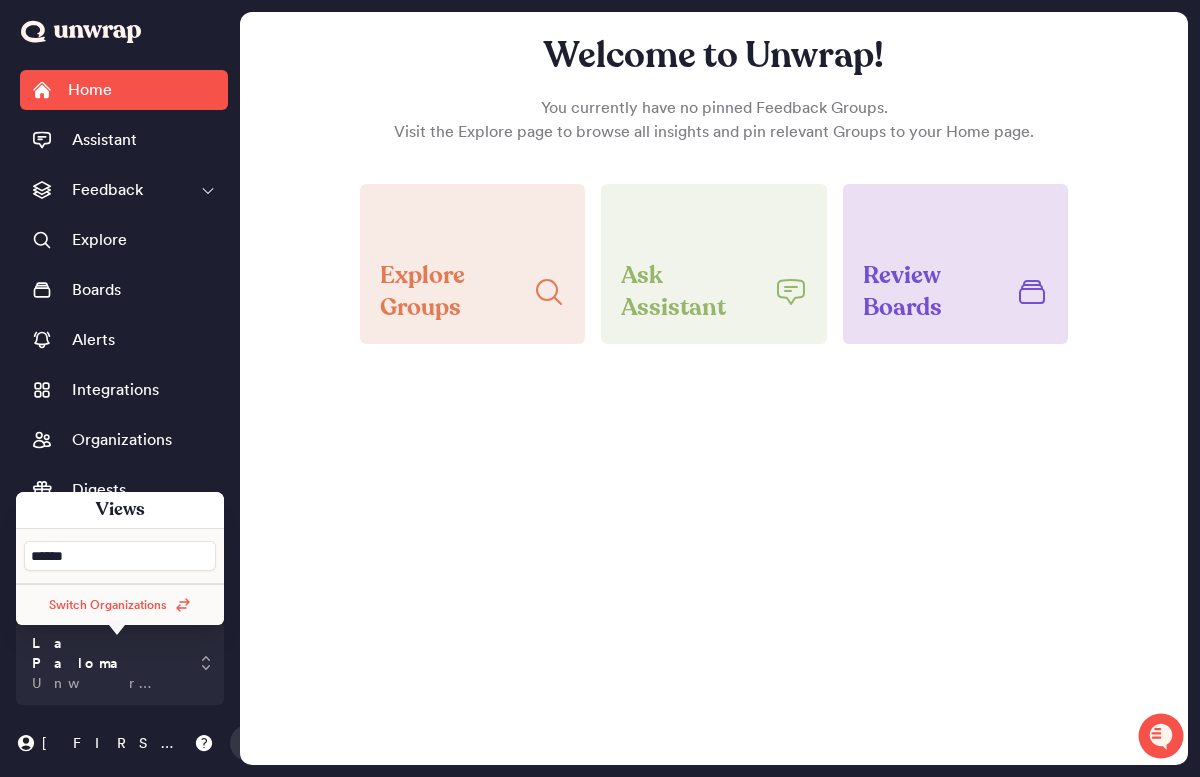 type 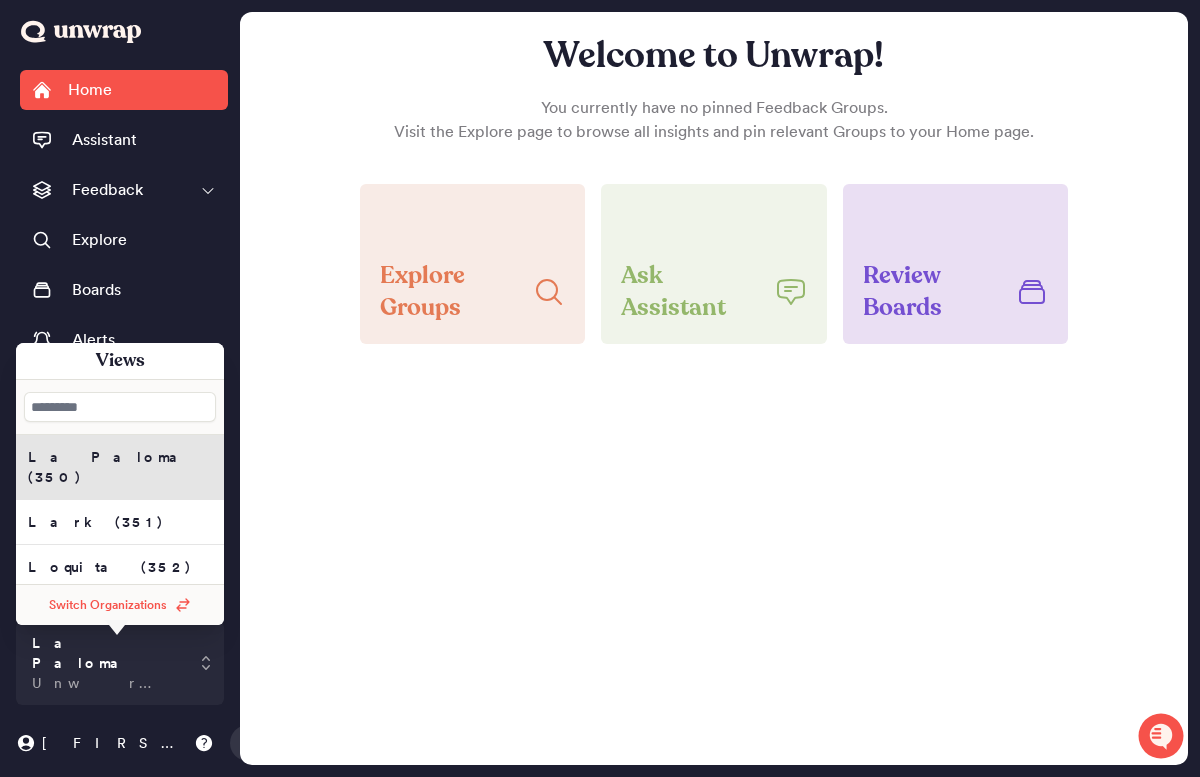 click on "Switch Organizations" at bounding box center (108, 605) 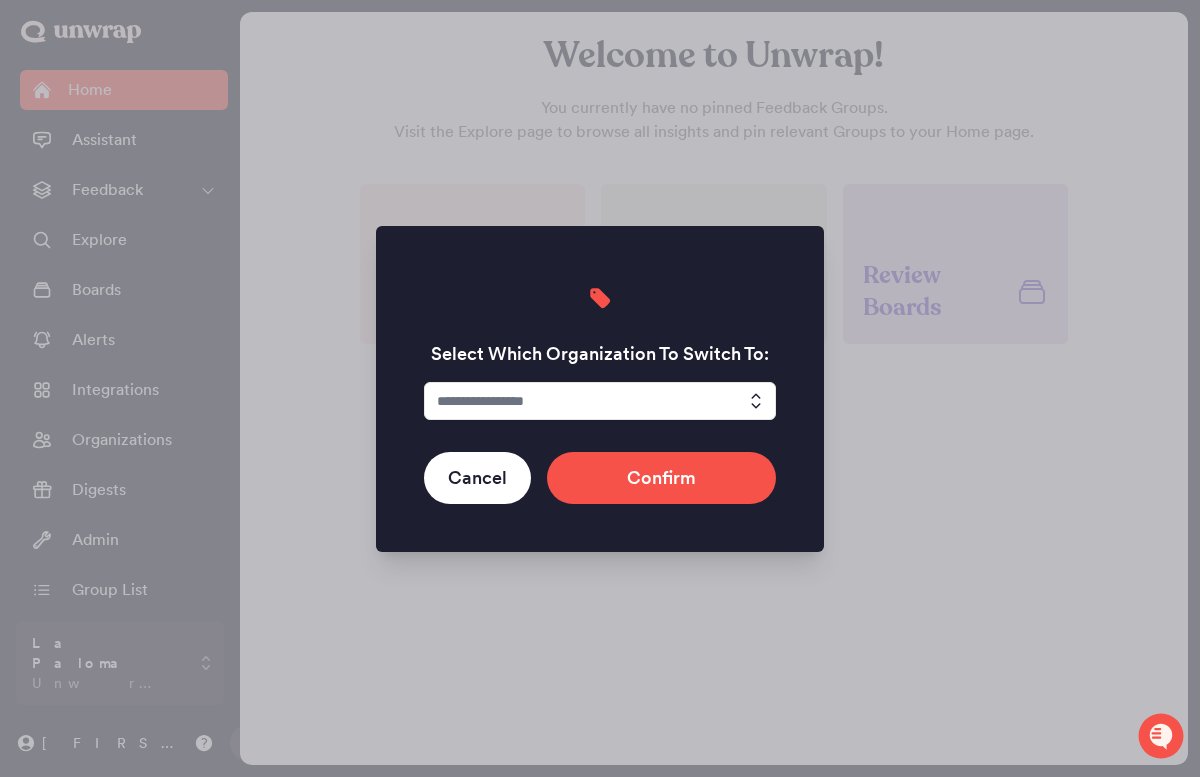 drag, startPoint x: 972, startPoint y: 53, endPoint x: 1053, endPoint y: 13, distance: 90.33826 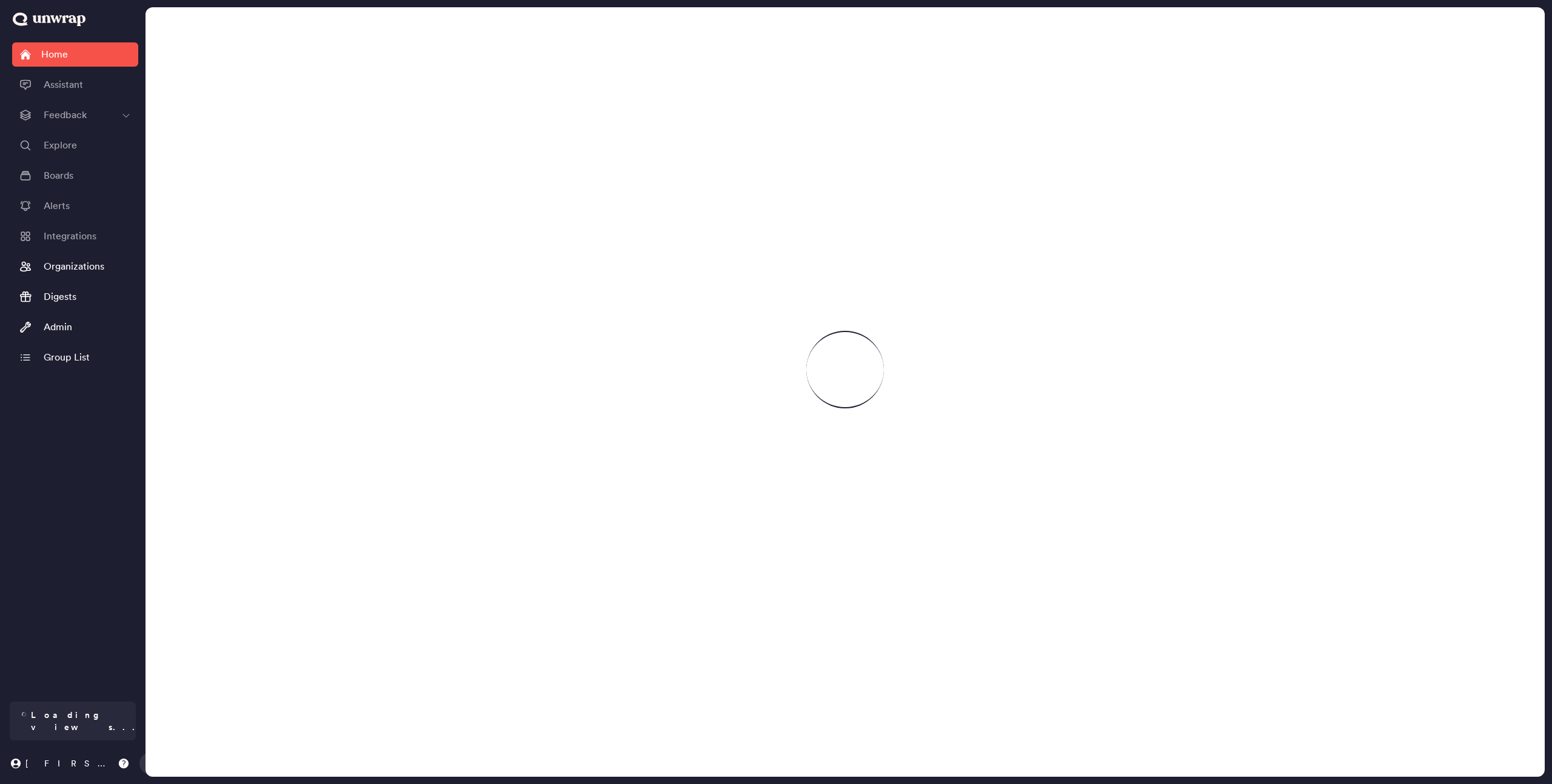 scroll, scrollTop: 0, scrollLeft: 0, axis: both 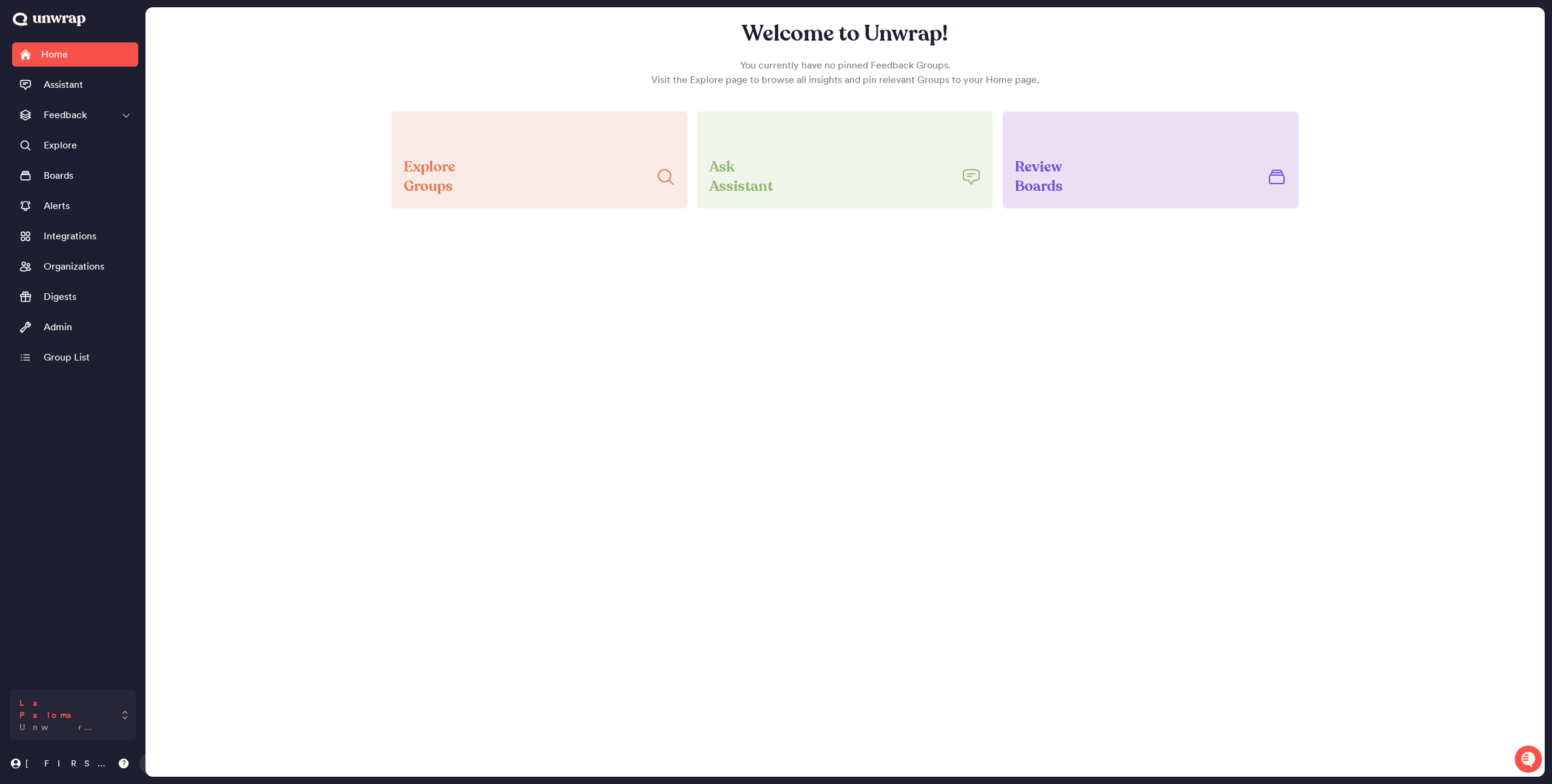 click on "La Paloma Unwrap Demo" at bounding box center (73, 715) 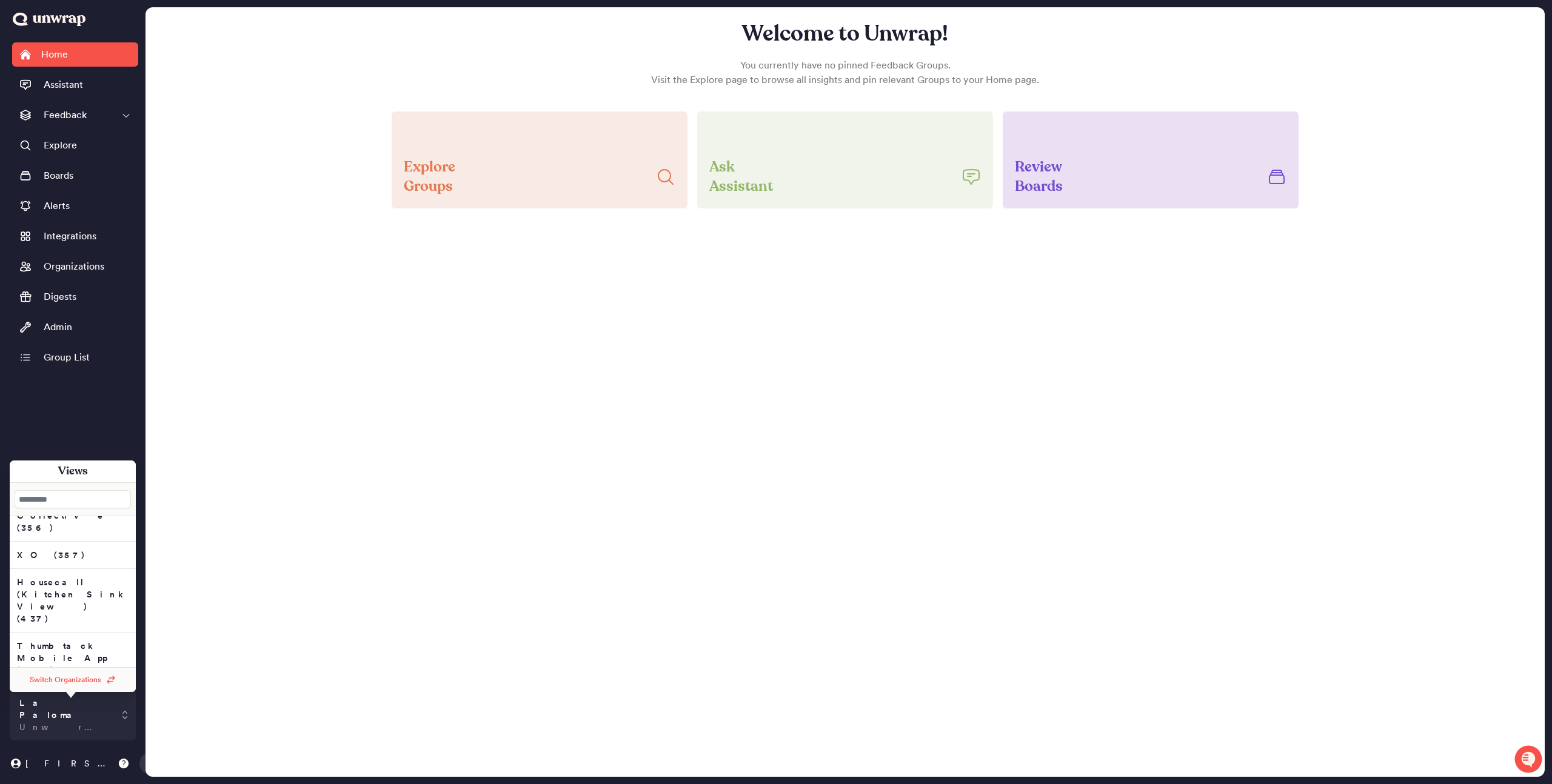 scroll, scrollTop: 239, scrollLeft: 0, axis: vertical 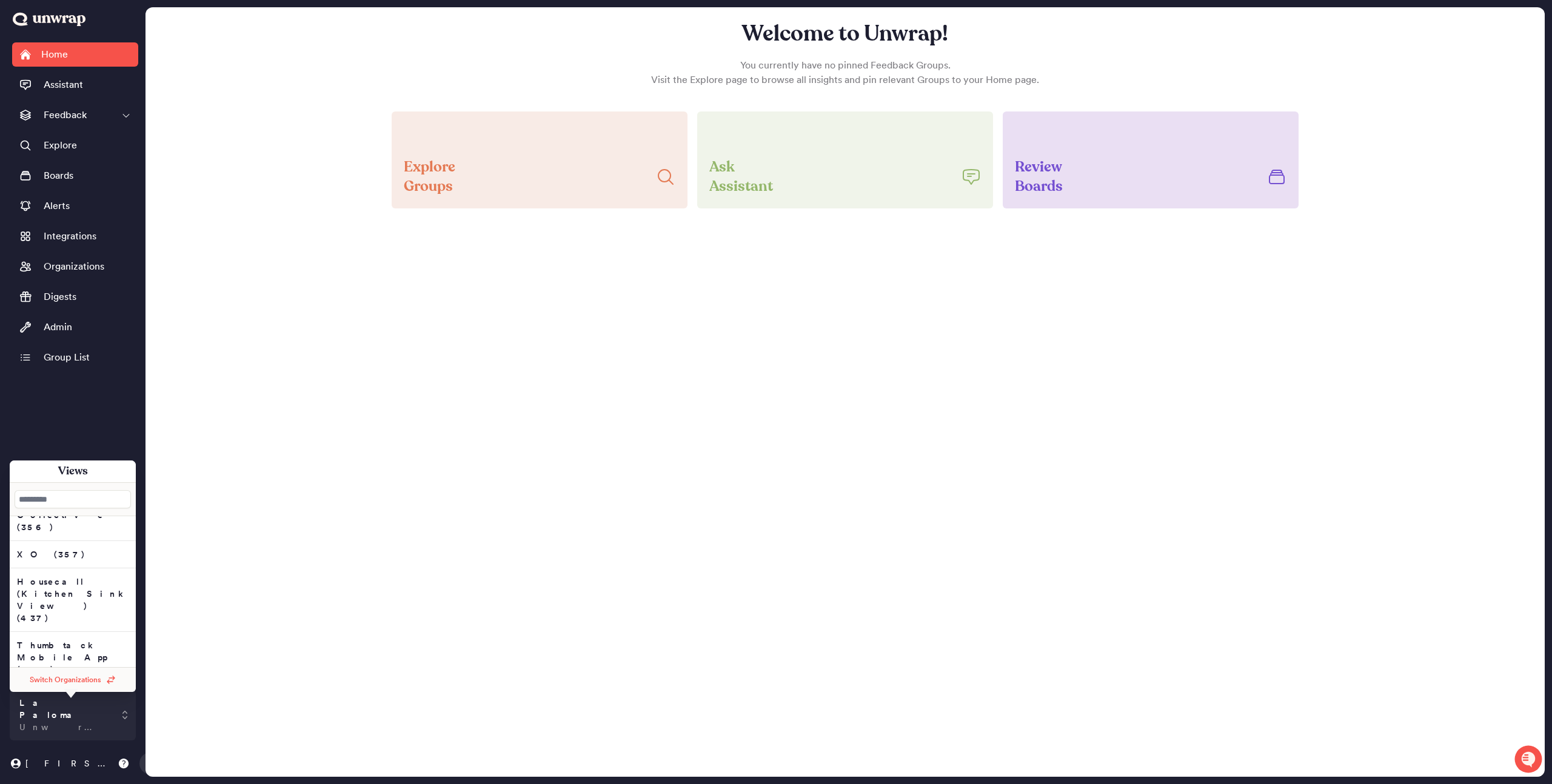 click at bounding box center (73, 499) 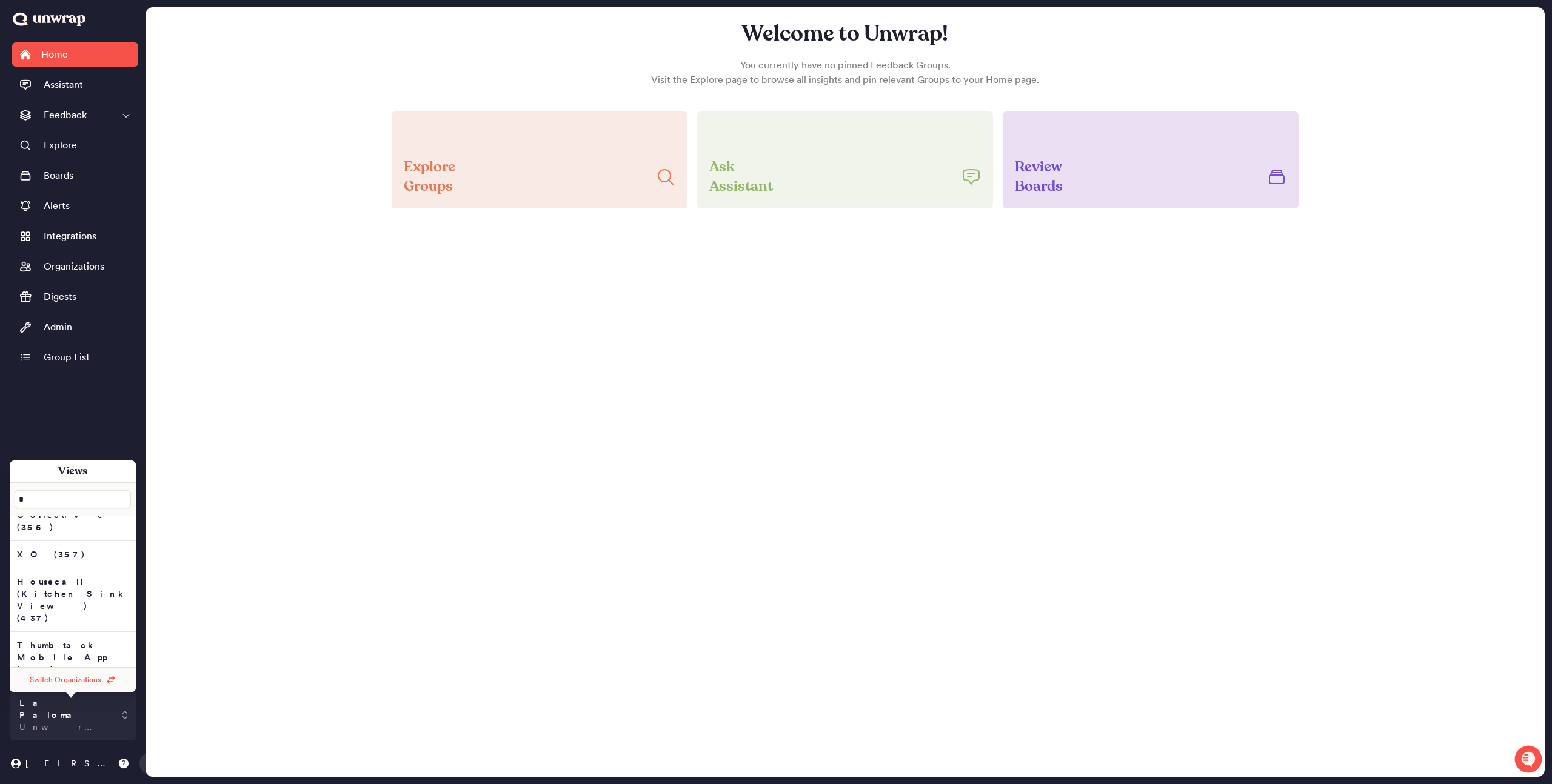 scroll, scrollTop: 0, scrollLeft: 0, axis: both 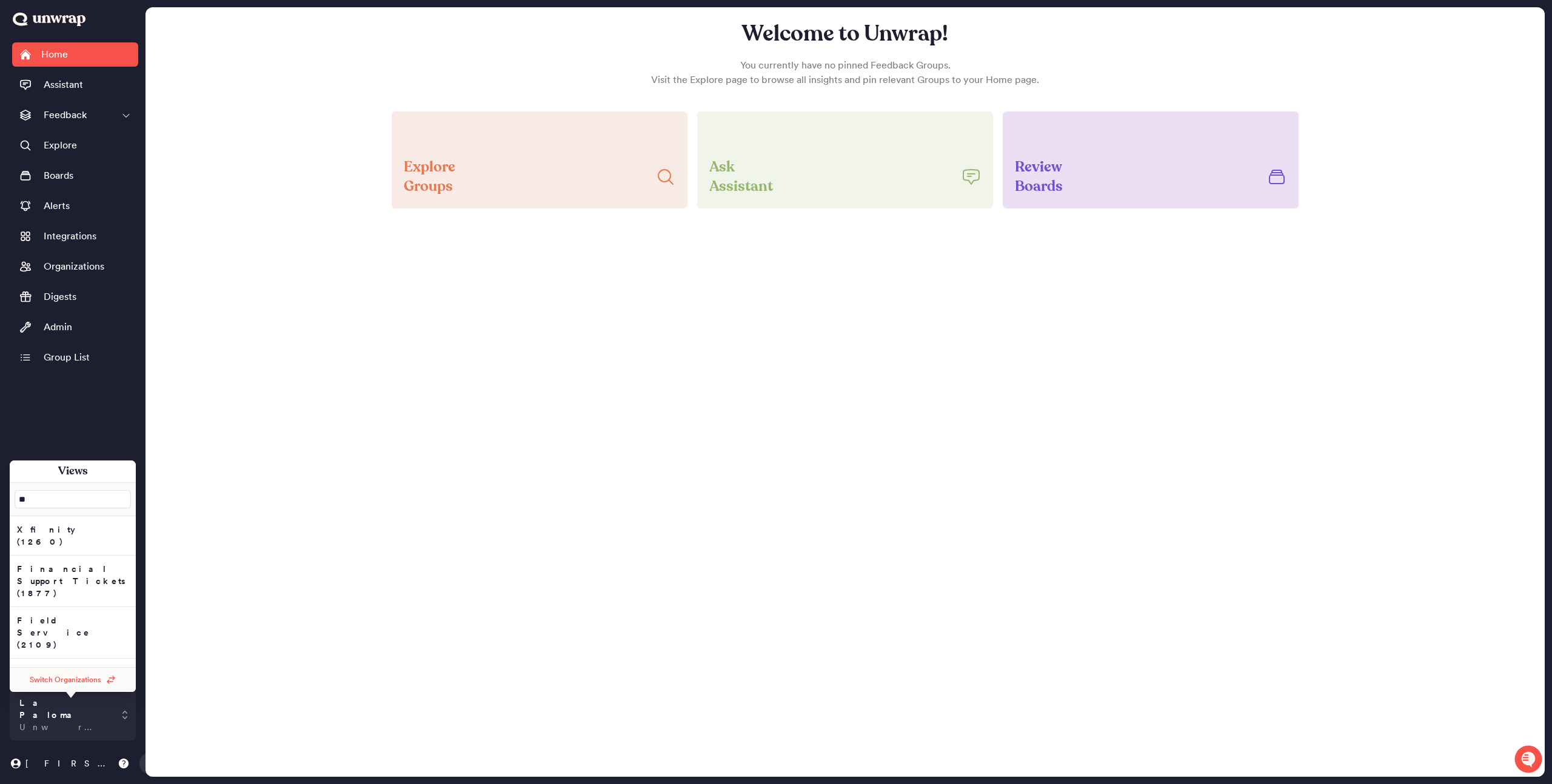 type on "***" 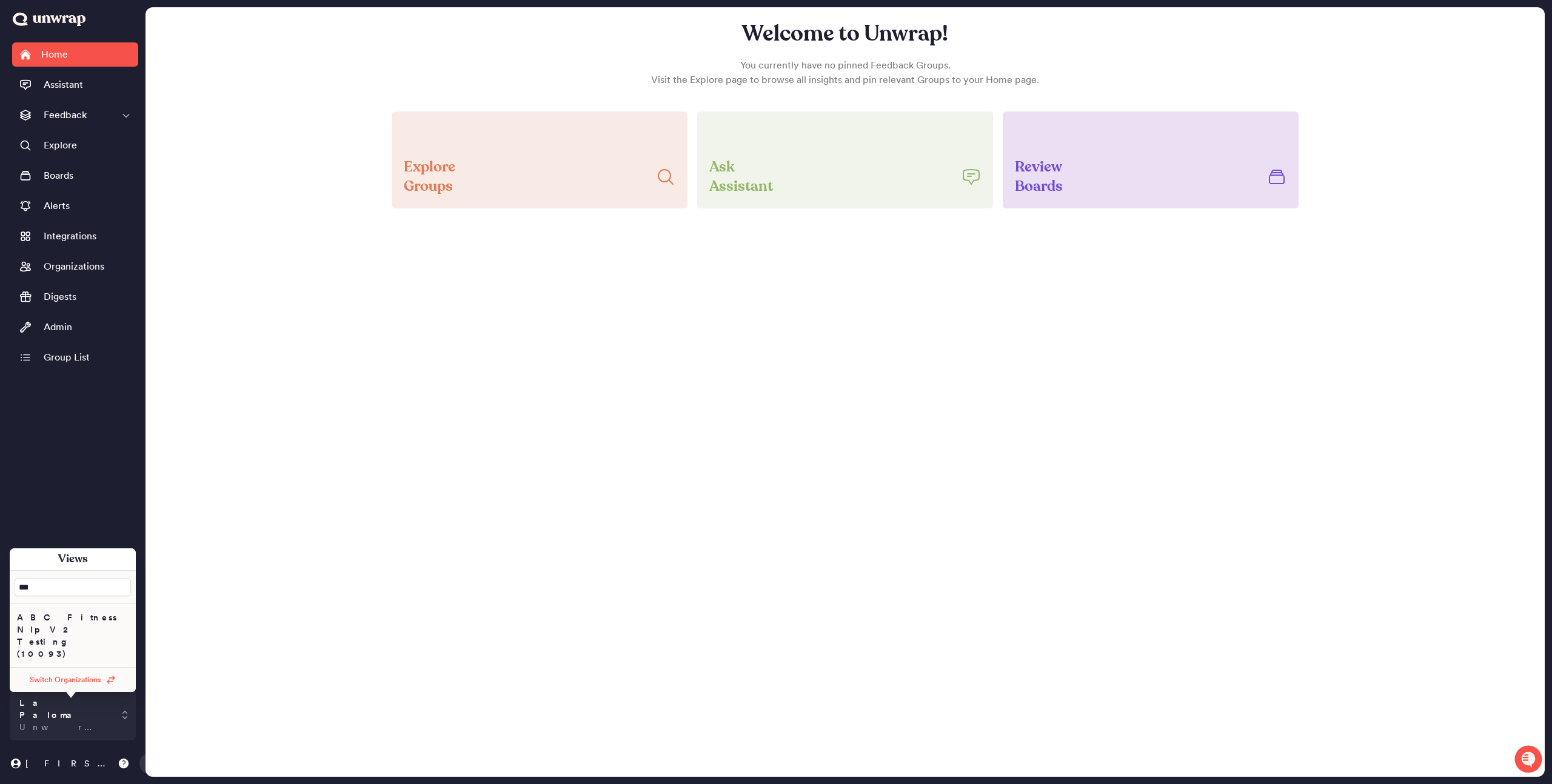 type 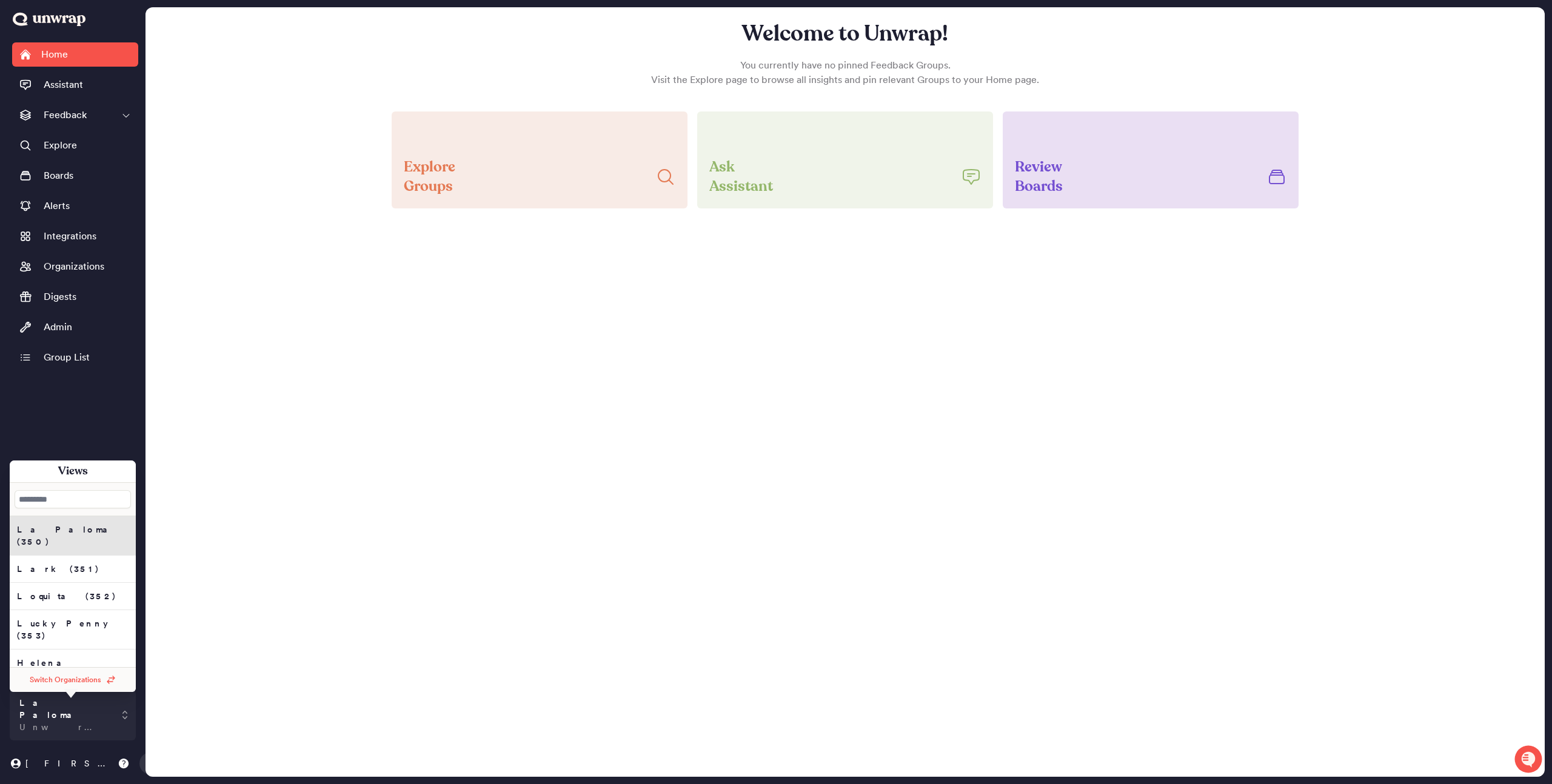click on "Switch Organizations" at bounding box center [65, 680] 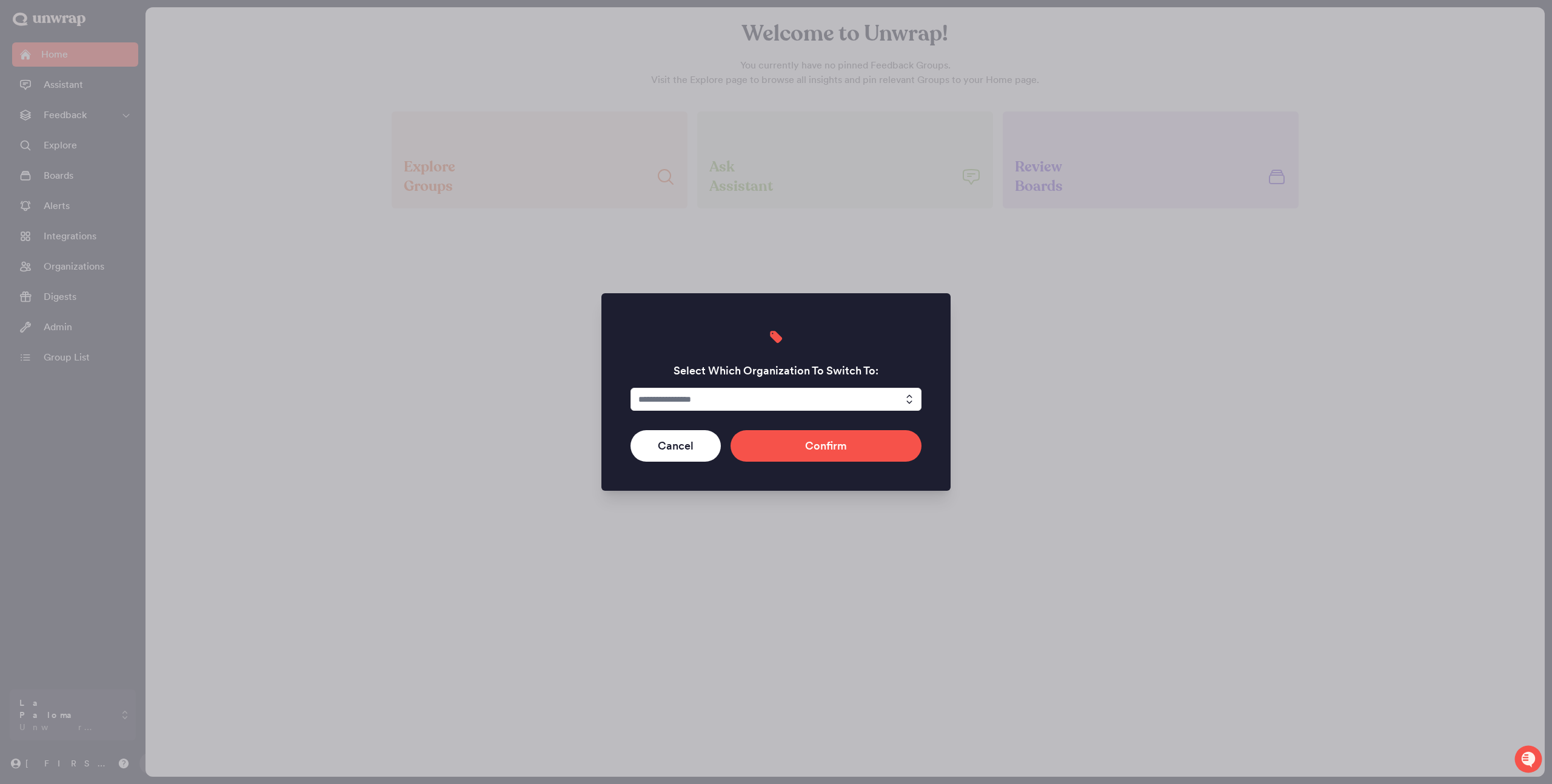 click at bounding box center [776, 399] 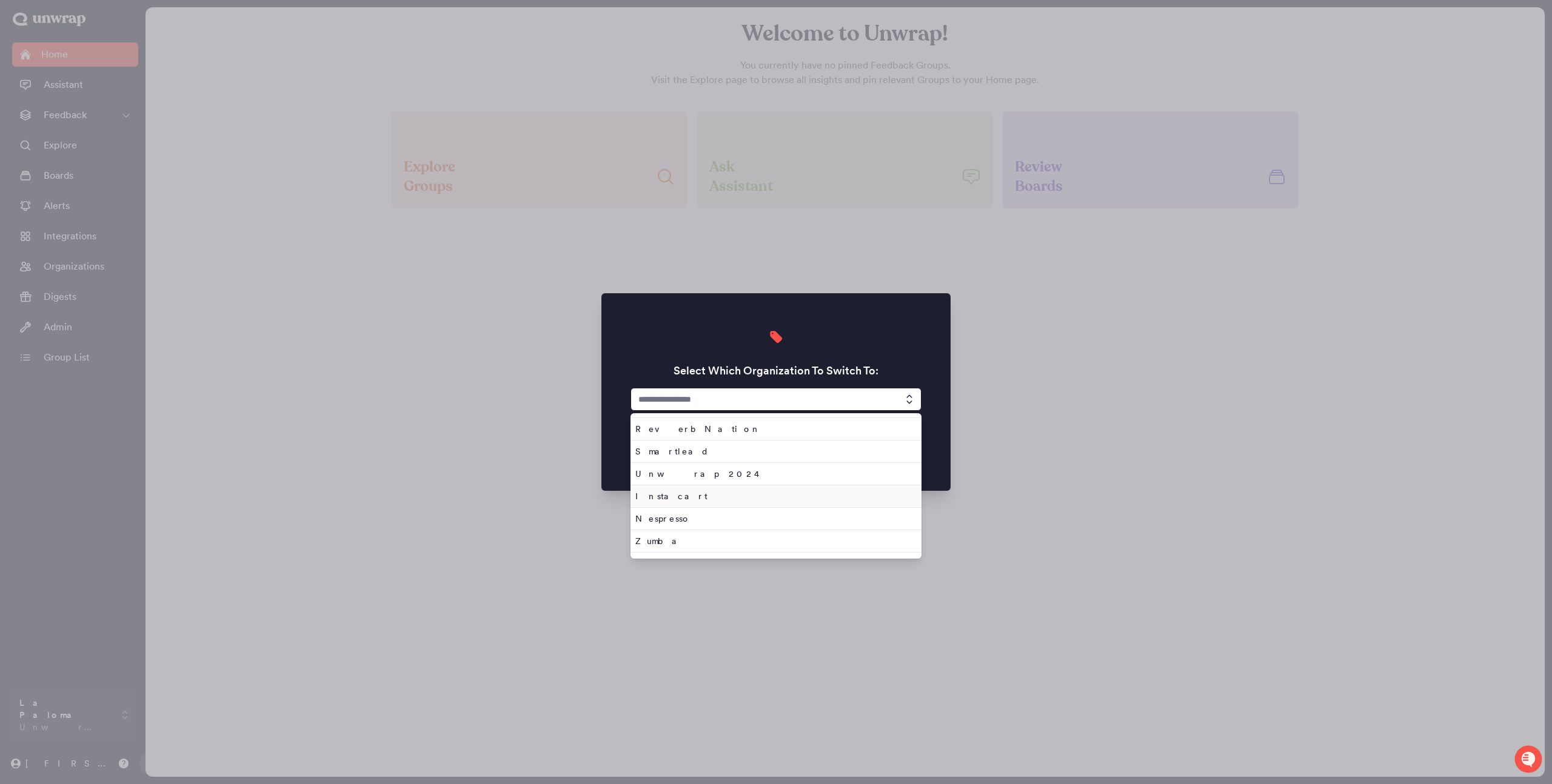 scroll, scrollTop: 115, scrollLeft: 0, axis: vertical 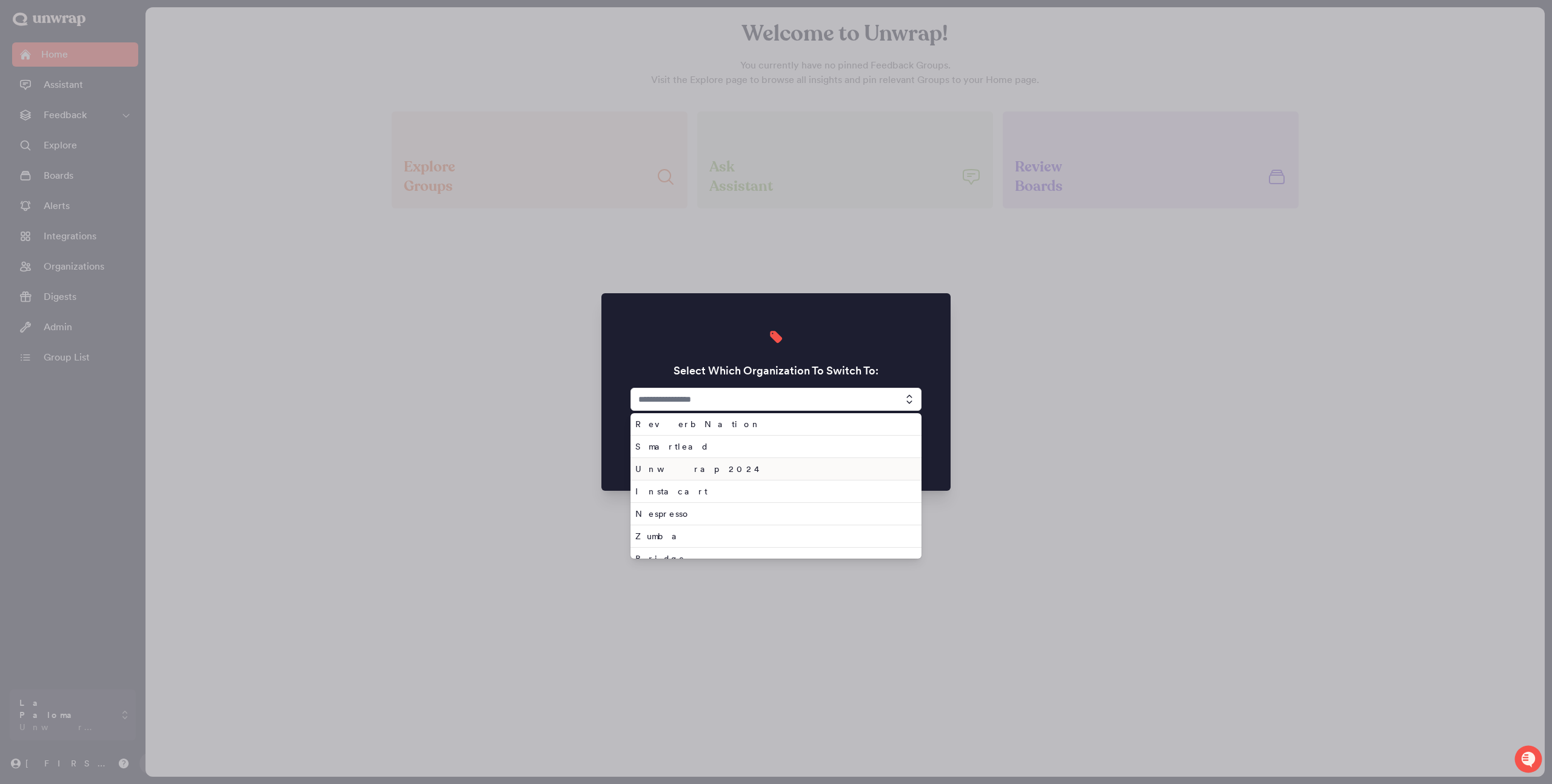 click on "Unwrap 2024" at bounding box center [774, 469] 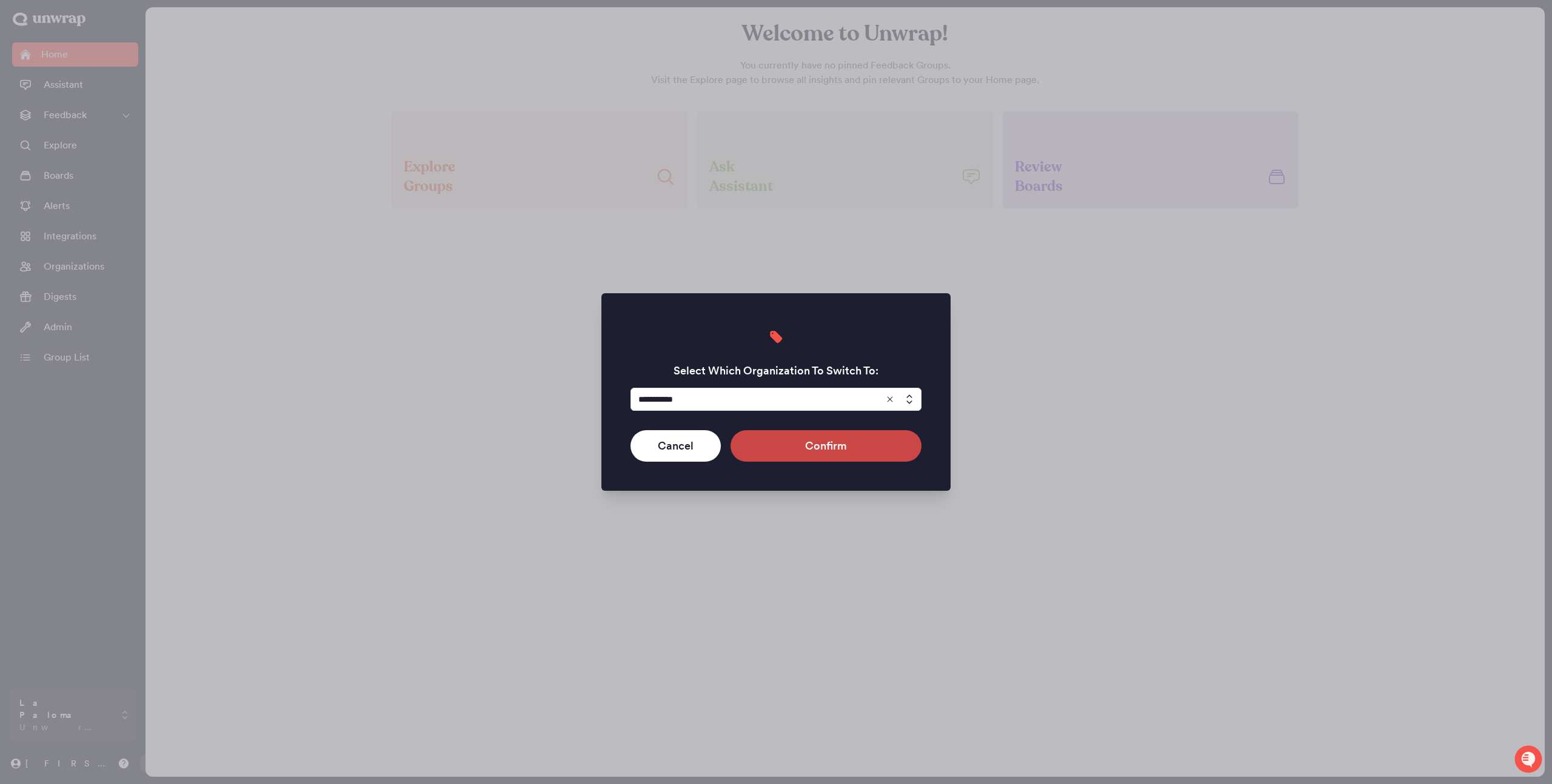 click on "Confirm" at bounding box center [826, 446] 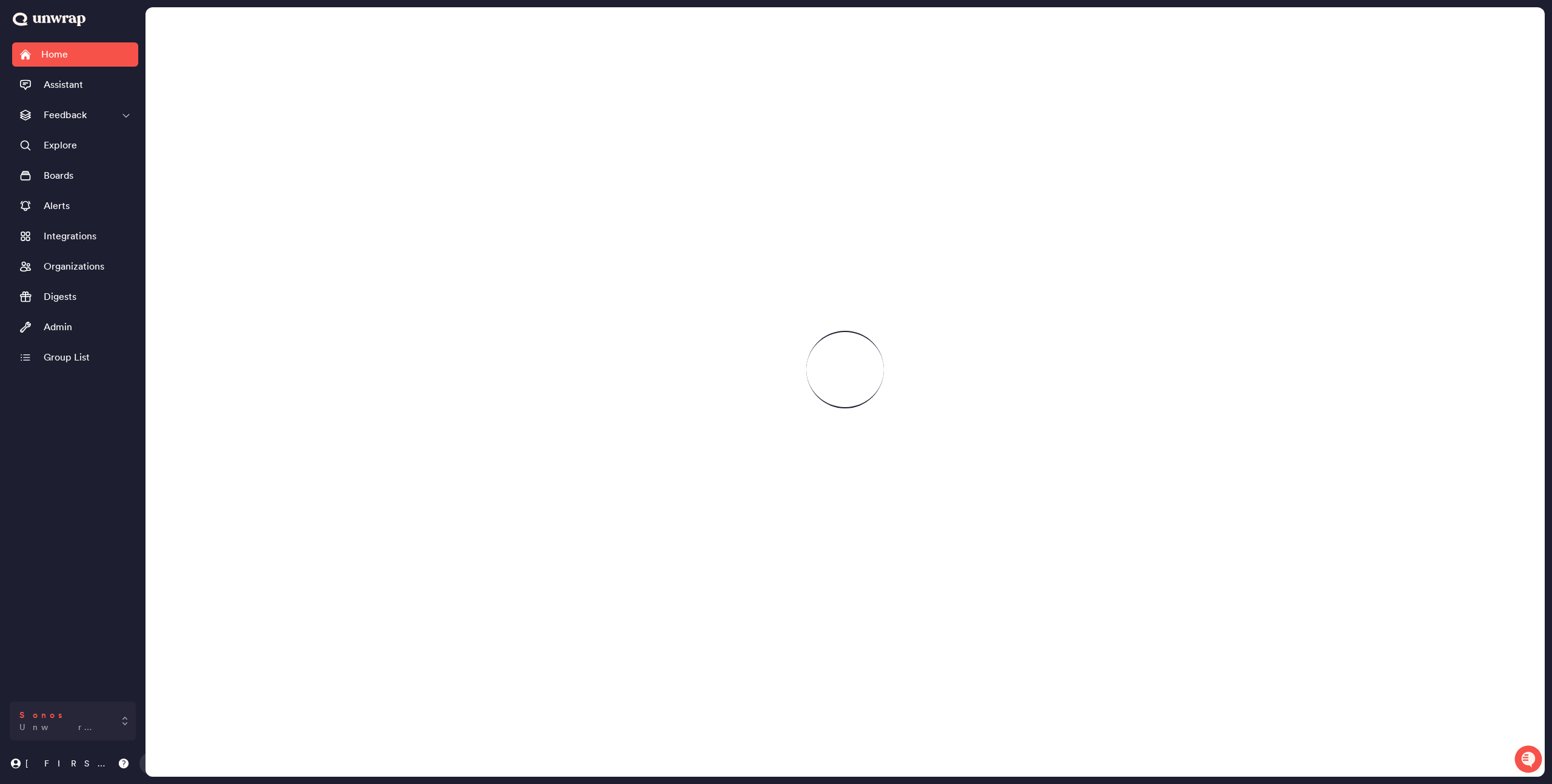 click on "Sonos Unwrap 2024" at bounding box center [64, 721] 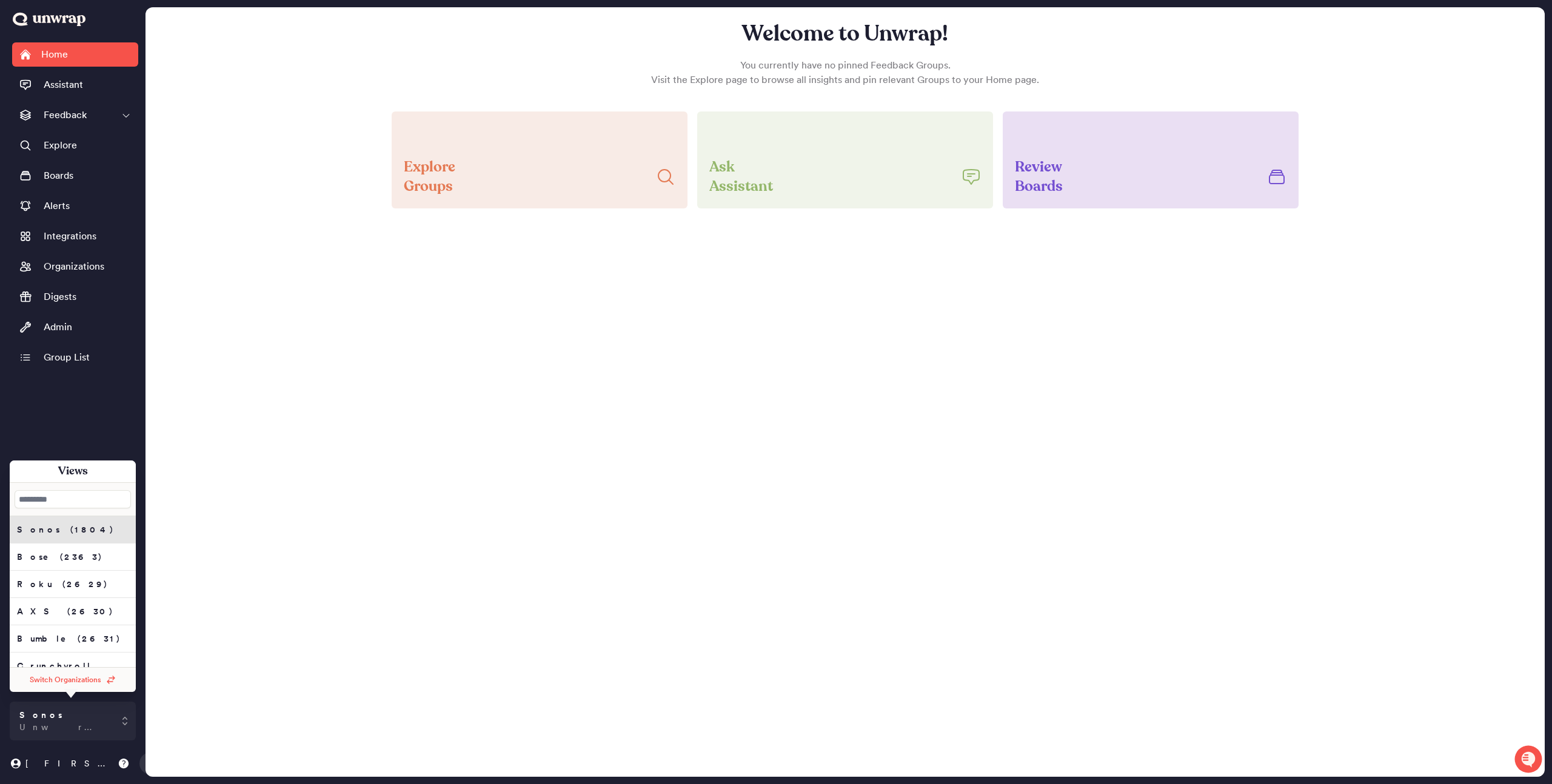 click at bounding box center [73, 499] 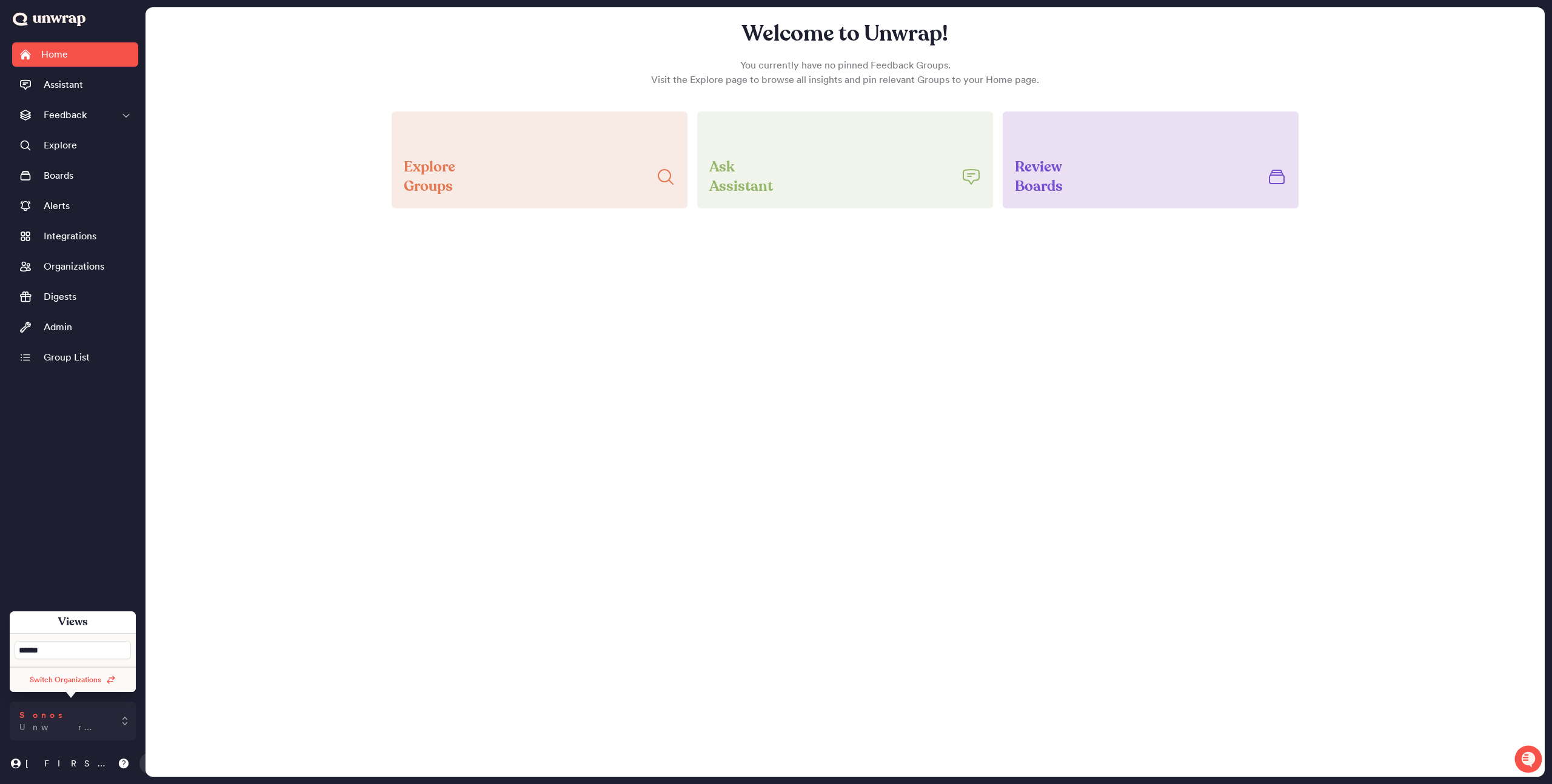 click on "Sonos Unwrap 2024" at bounding box center (73, 721) 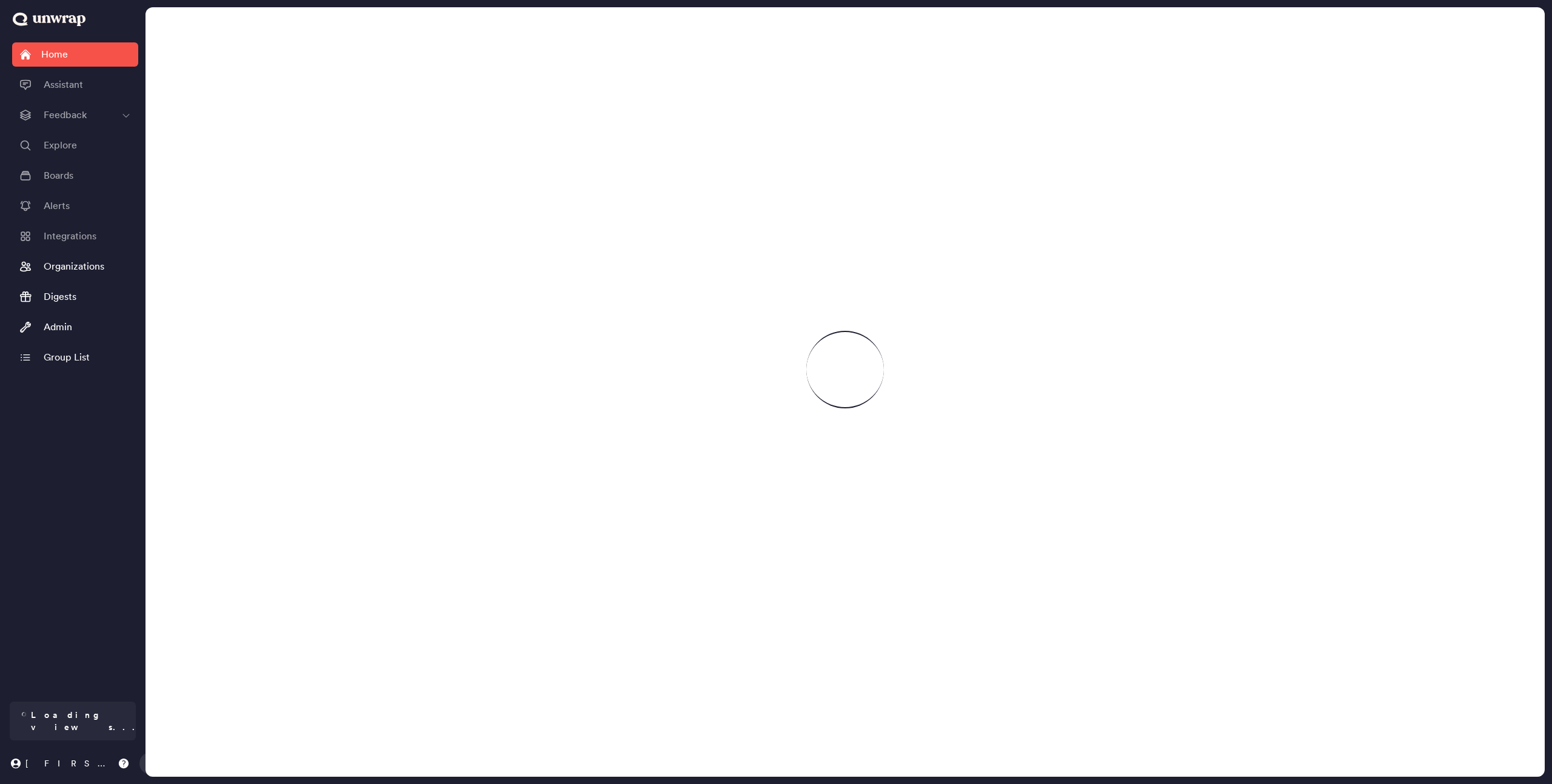 scroll, scrollTop: 0, scrollLeft: 0, axis: both 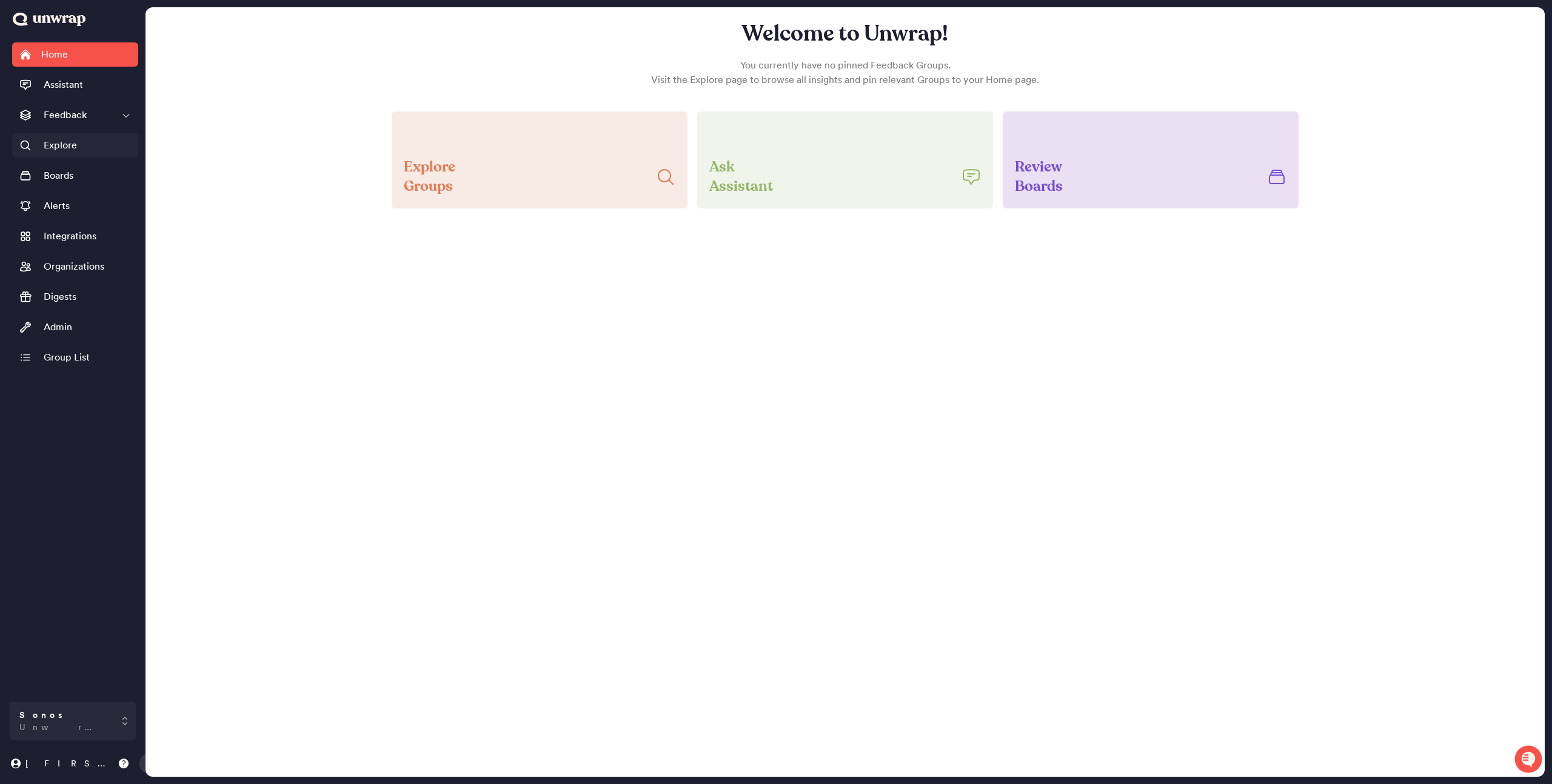 click on "Explore" at bounding box center (60, 145) 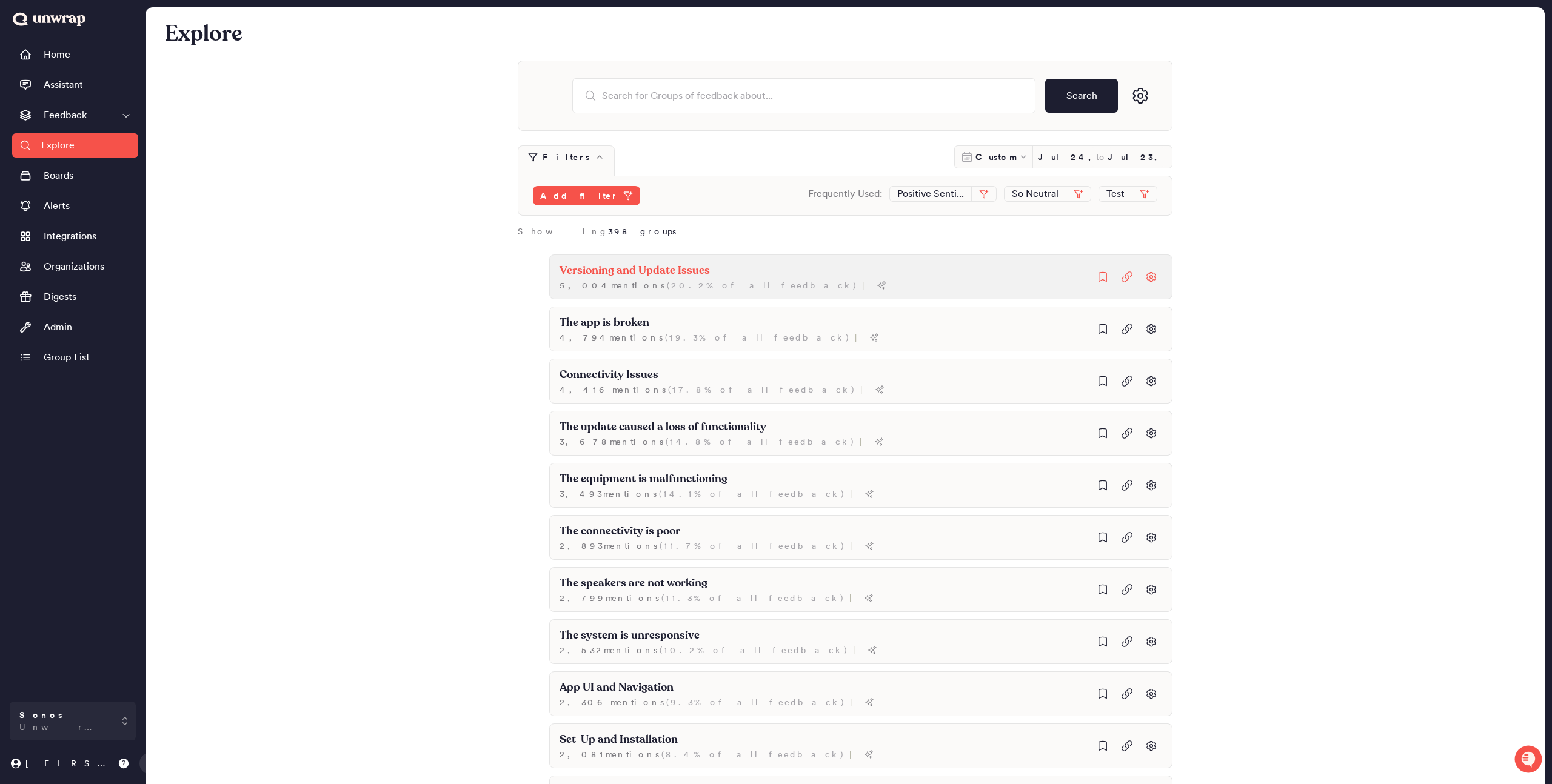 click on "Versioning and Update Issues 5,004  mention s   ( 20.2% of all feedback ) |" at bounding box center [861, 277] 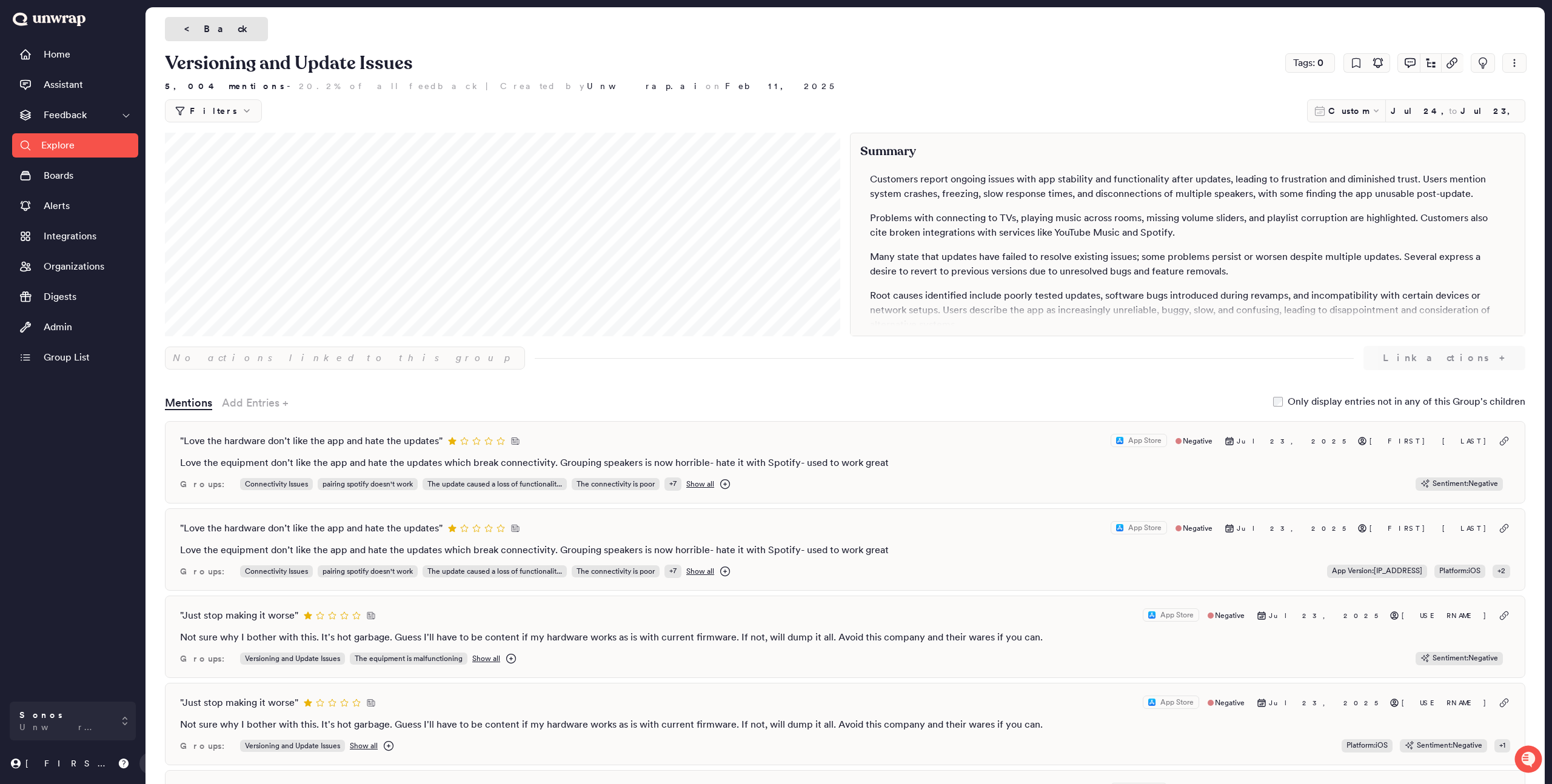 click on "< Back" at bounding box center [216, 29] 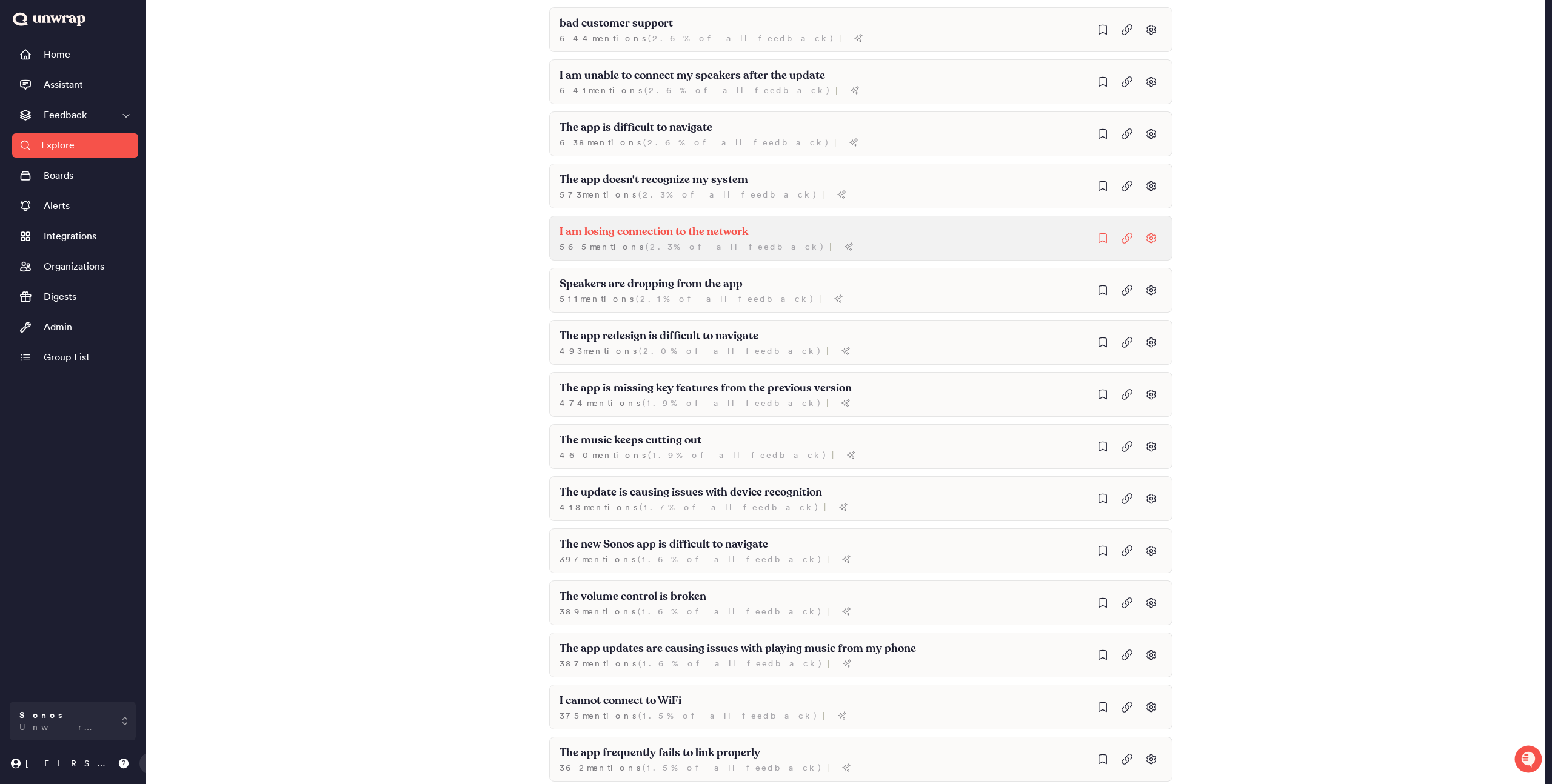 scroll, scrollTop: 1554, scrollLeft: 0, axis: vertical 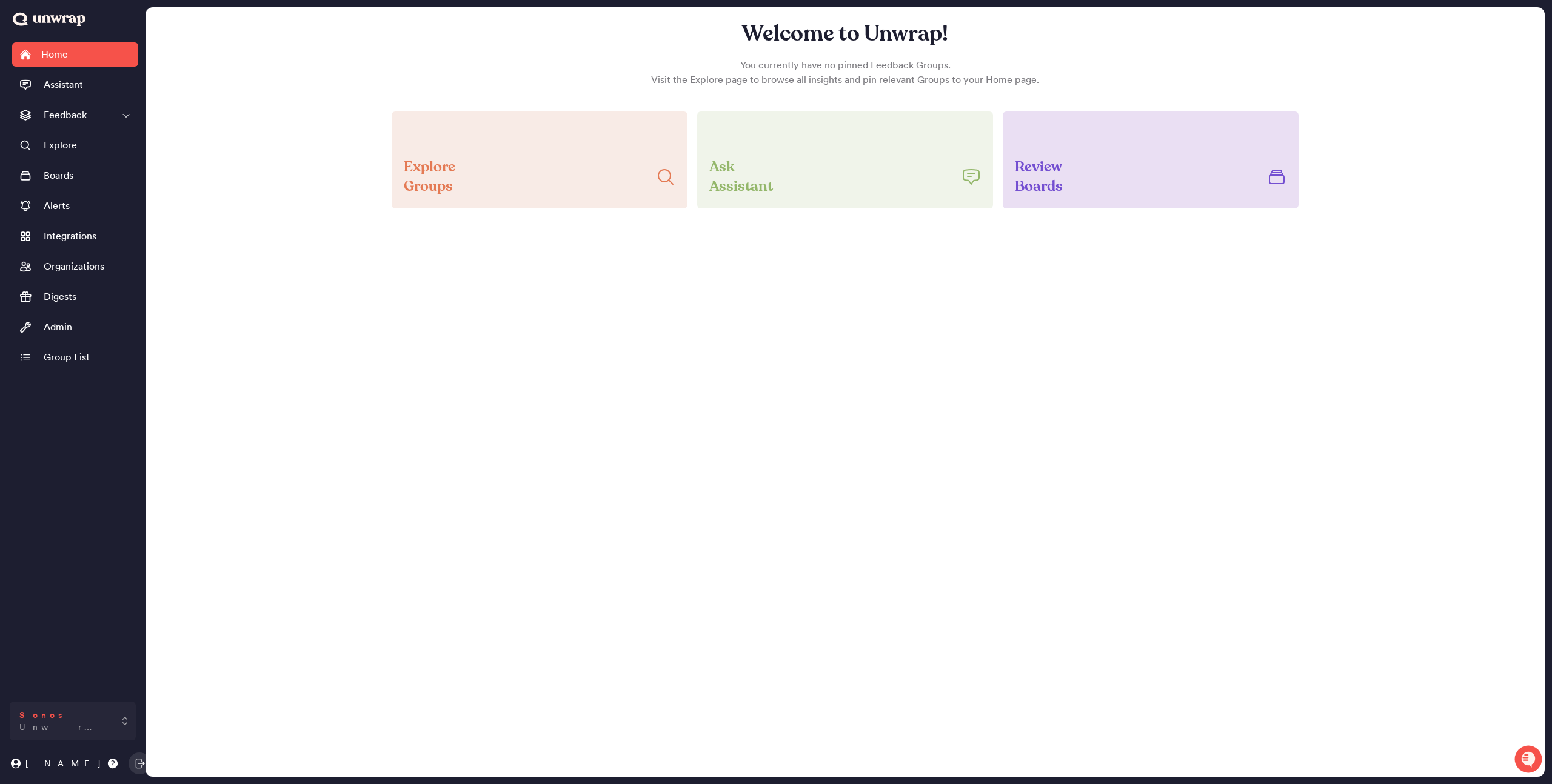 click on "Sonos Unwrap 2024" at bounding box center (73, 721) 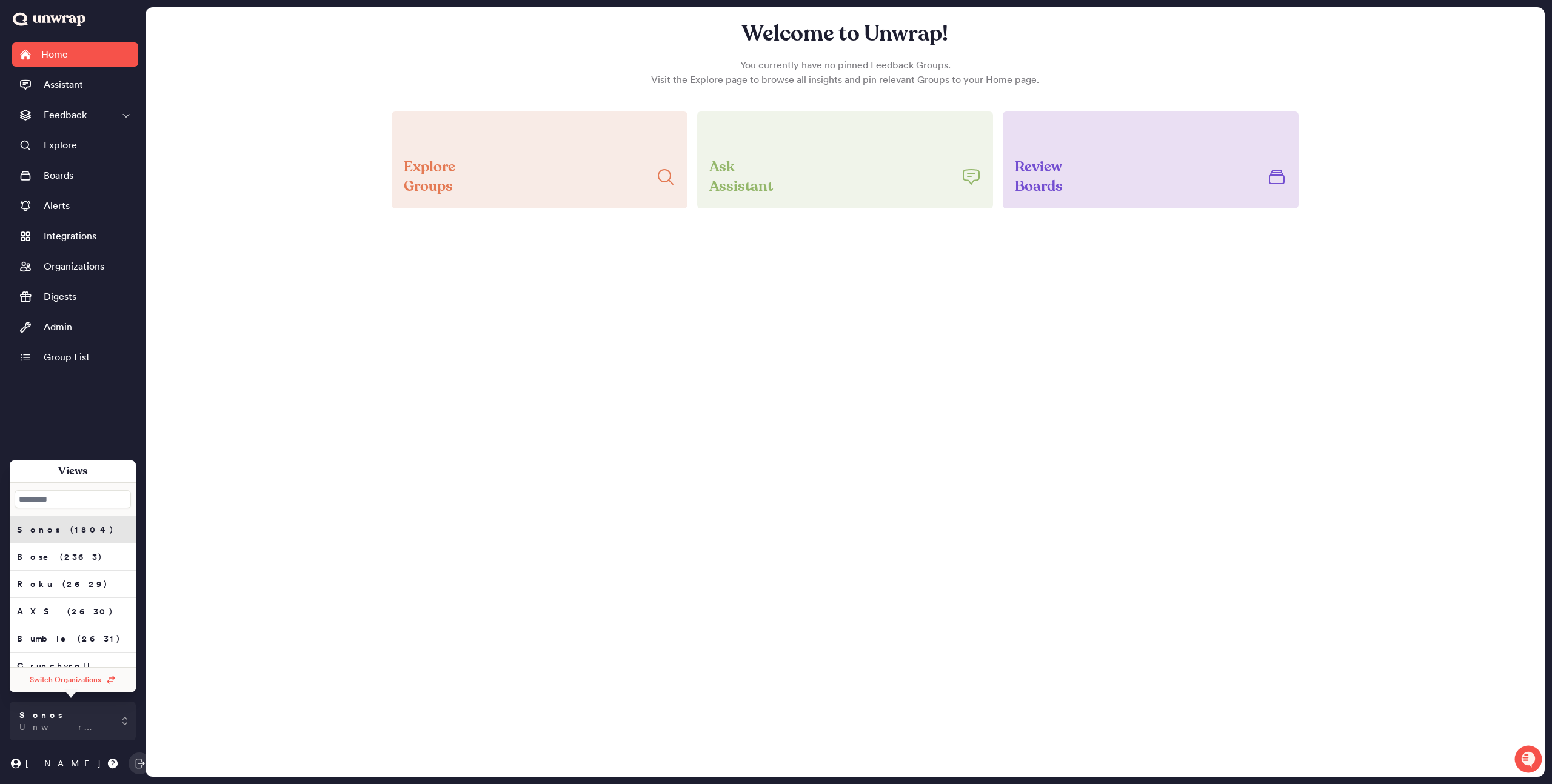click on "Switch Organizations" at bounding box center (73, 680) 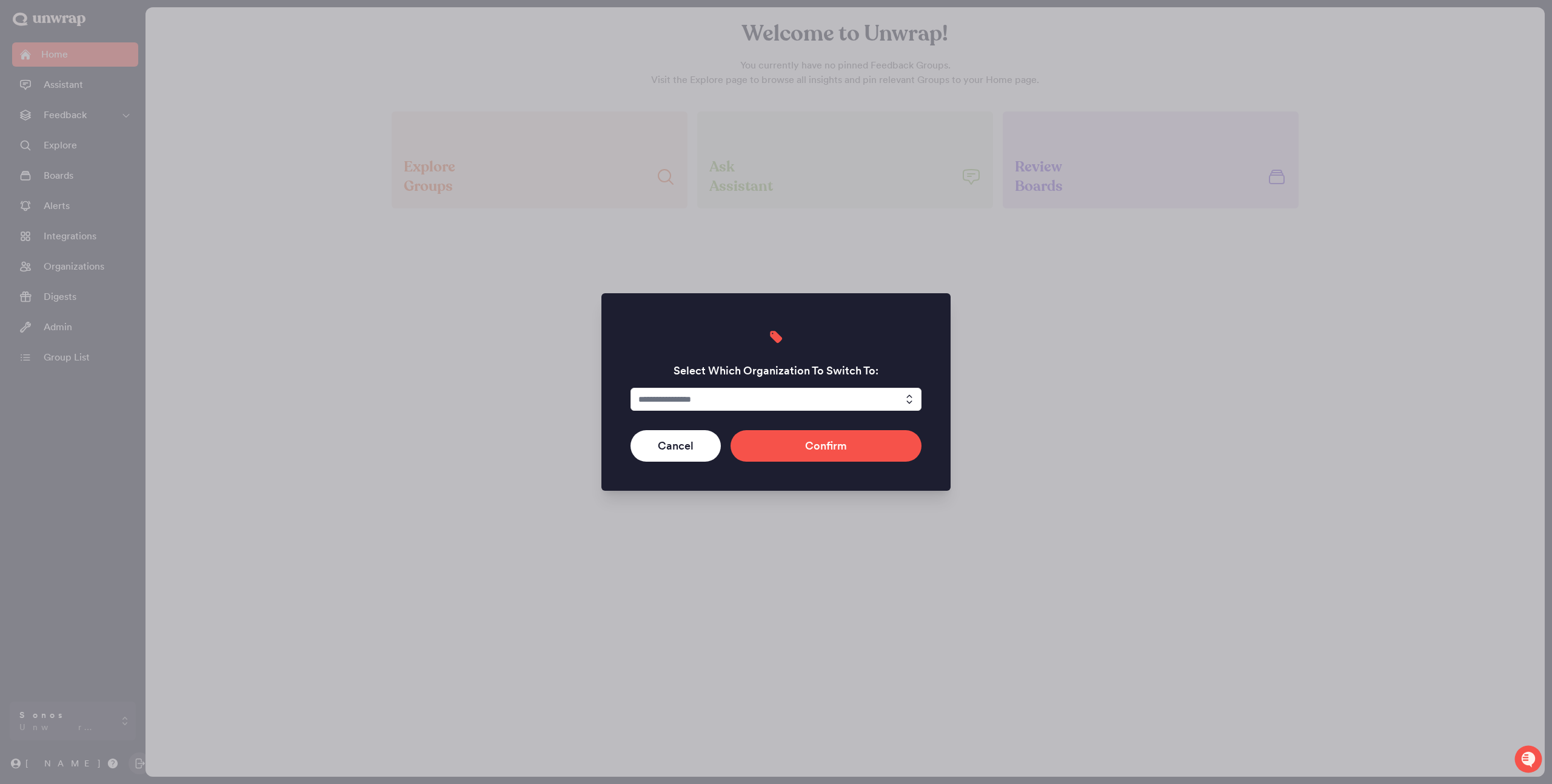 click at bounding box center [776, 399] 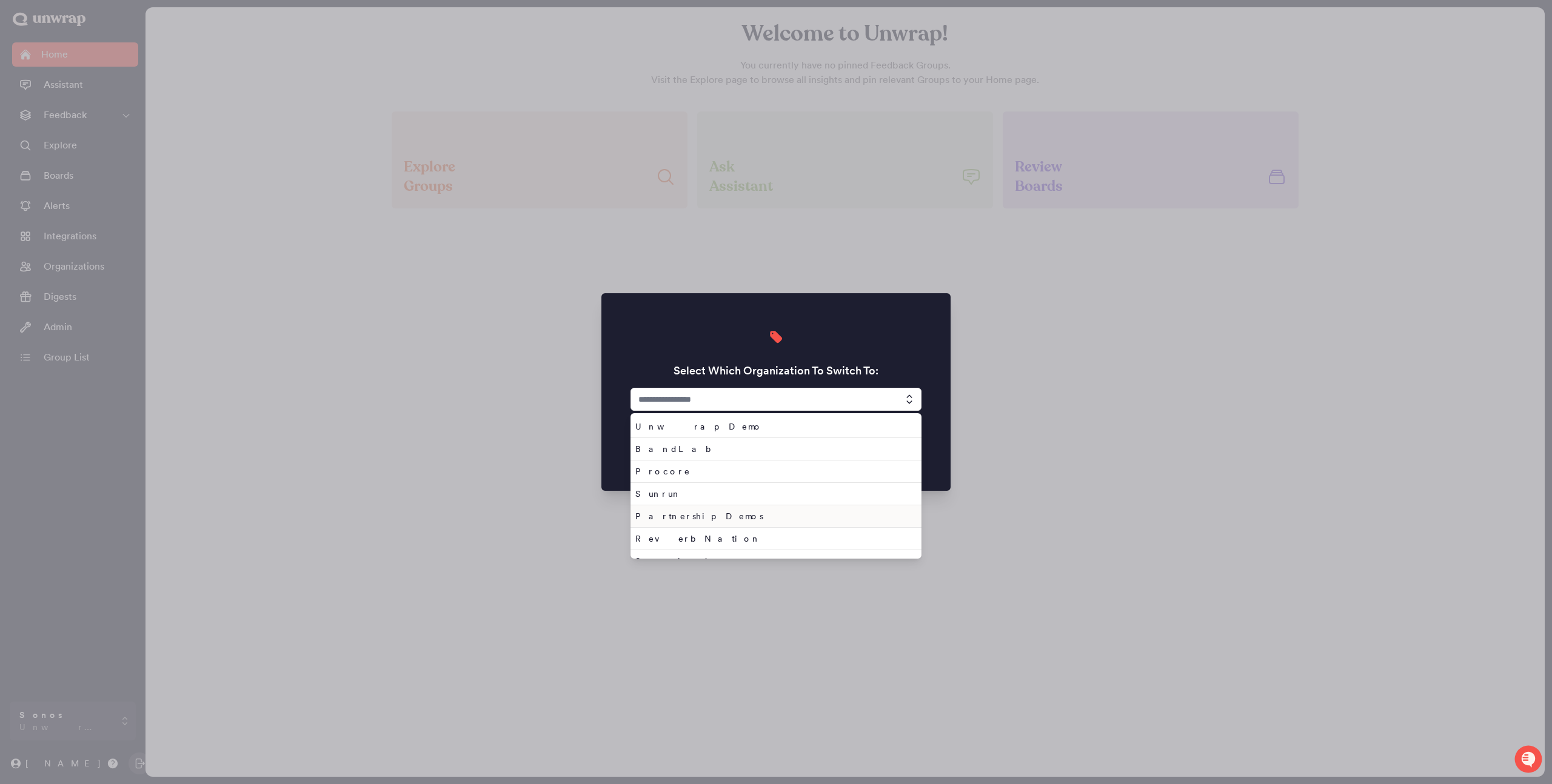 click on "Partnership Demos" at bounding box center (776, 516) 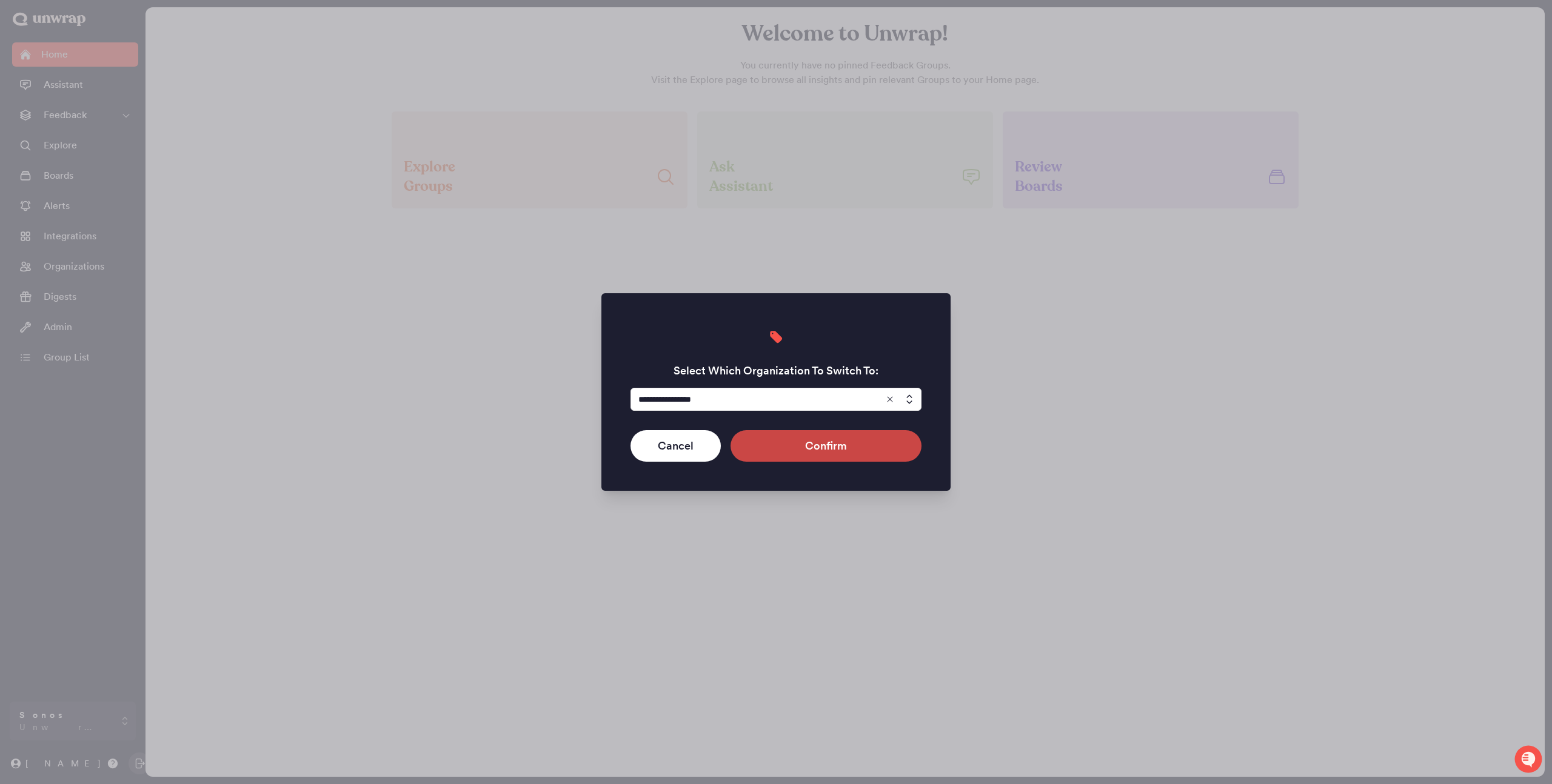 click on "Confirm" at bounding box center (826, 446) 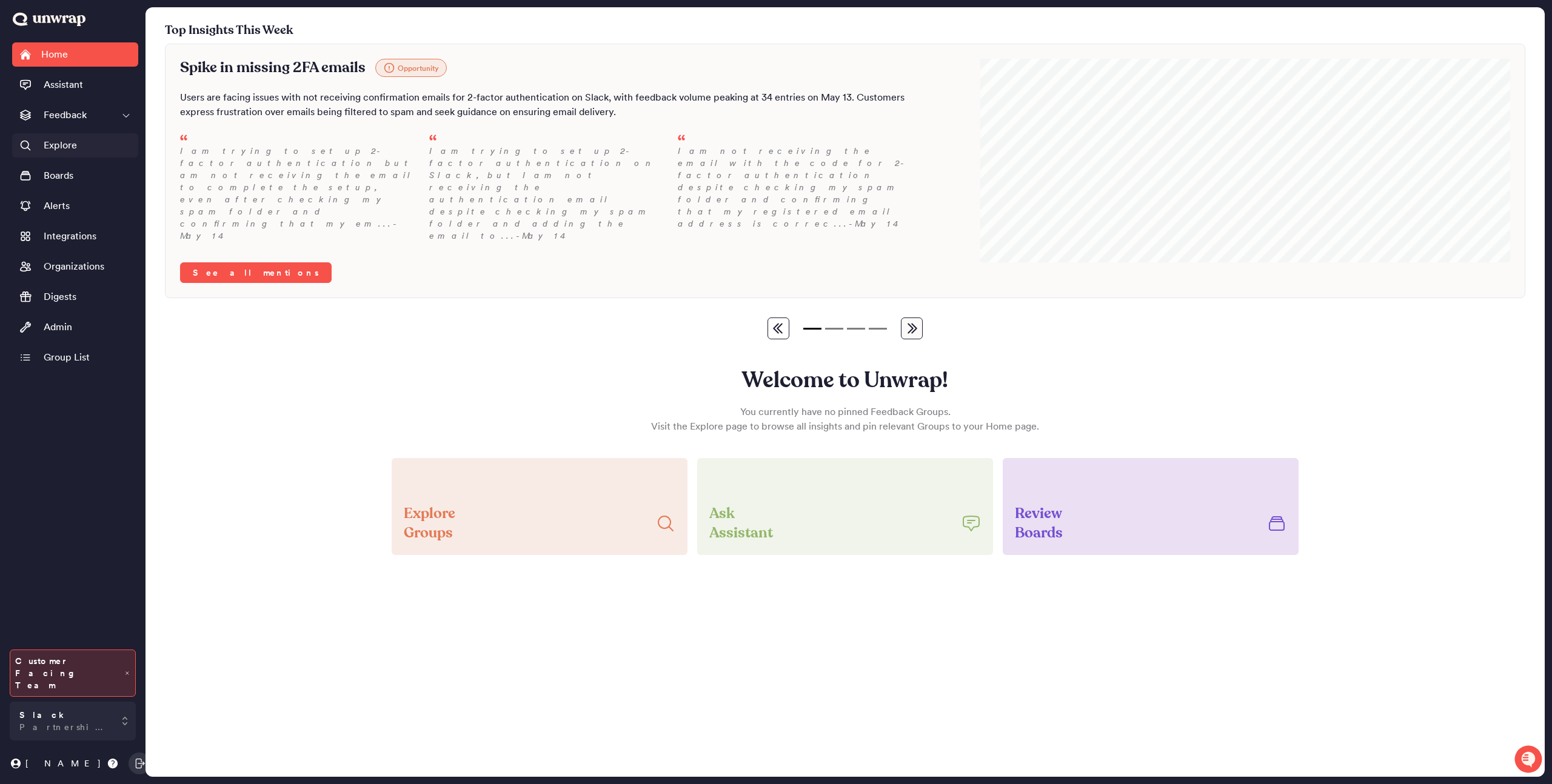 click on "Explore" at bounding box center (75, 145) 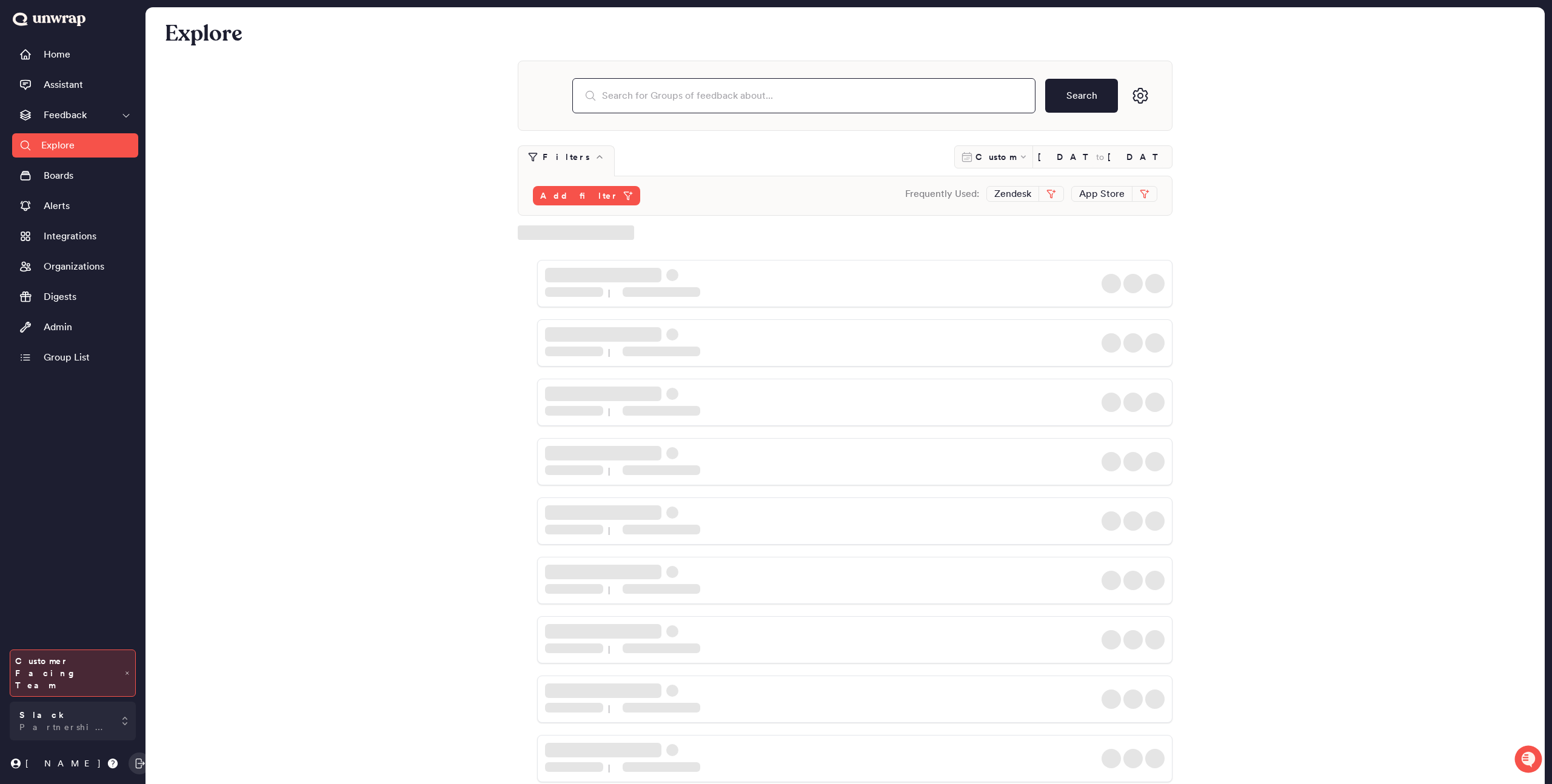 click at bounding box center (804, 96) 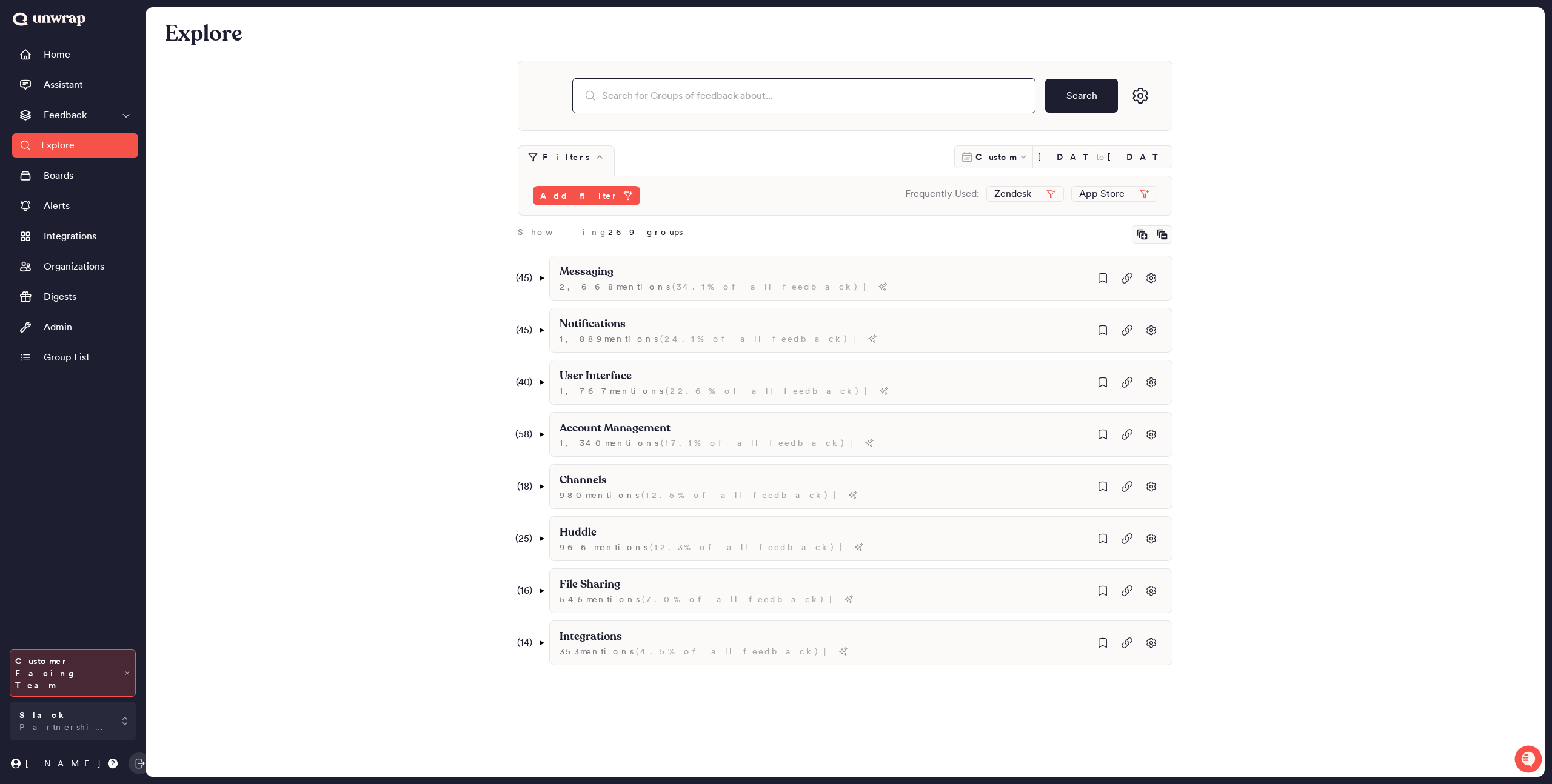 click at bounding box center [804, 96] 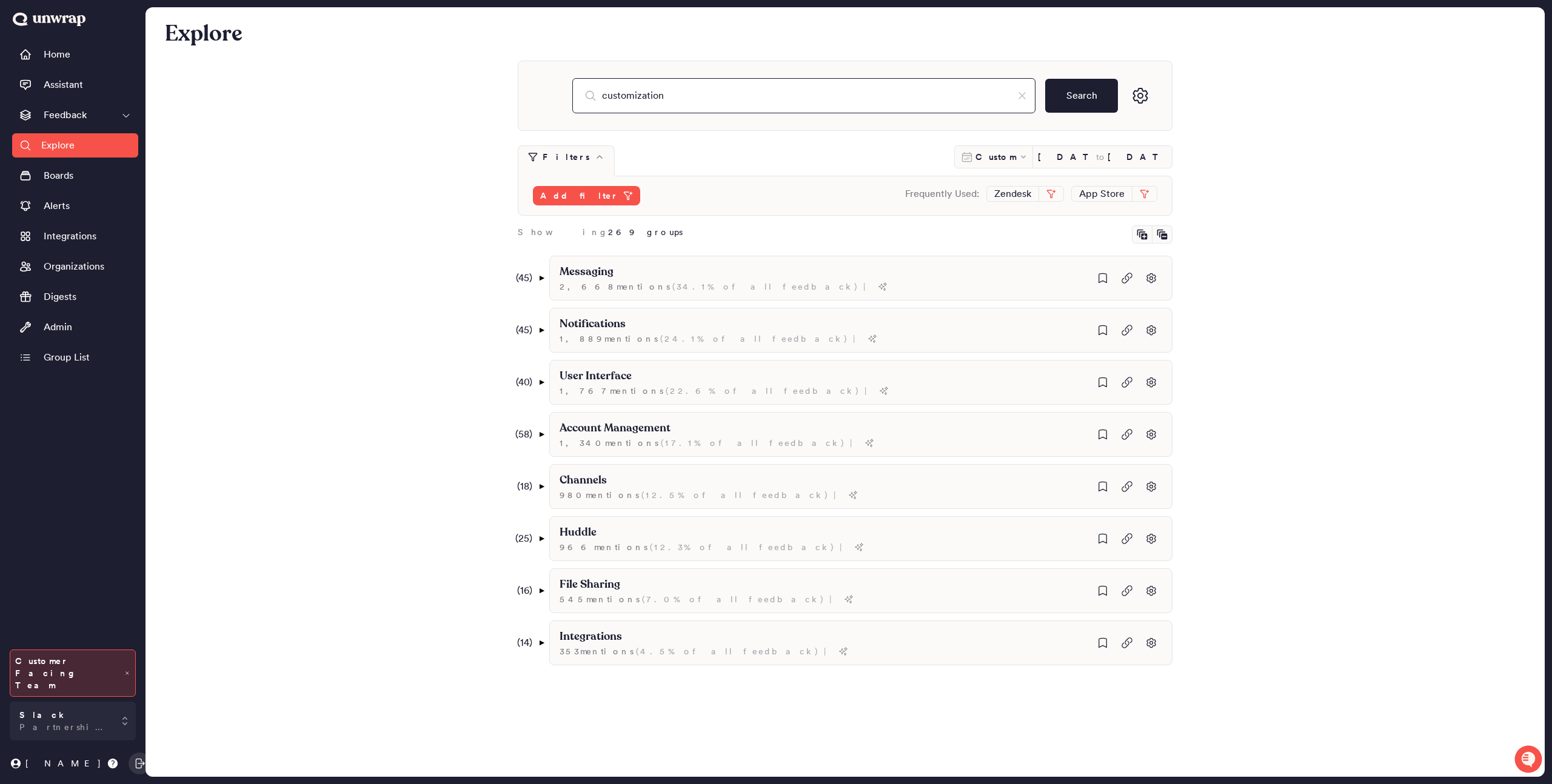 type on "customization" 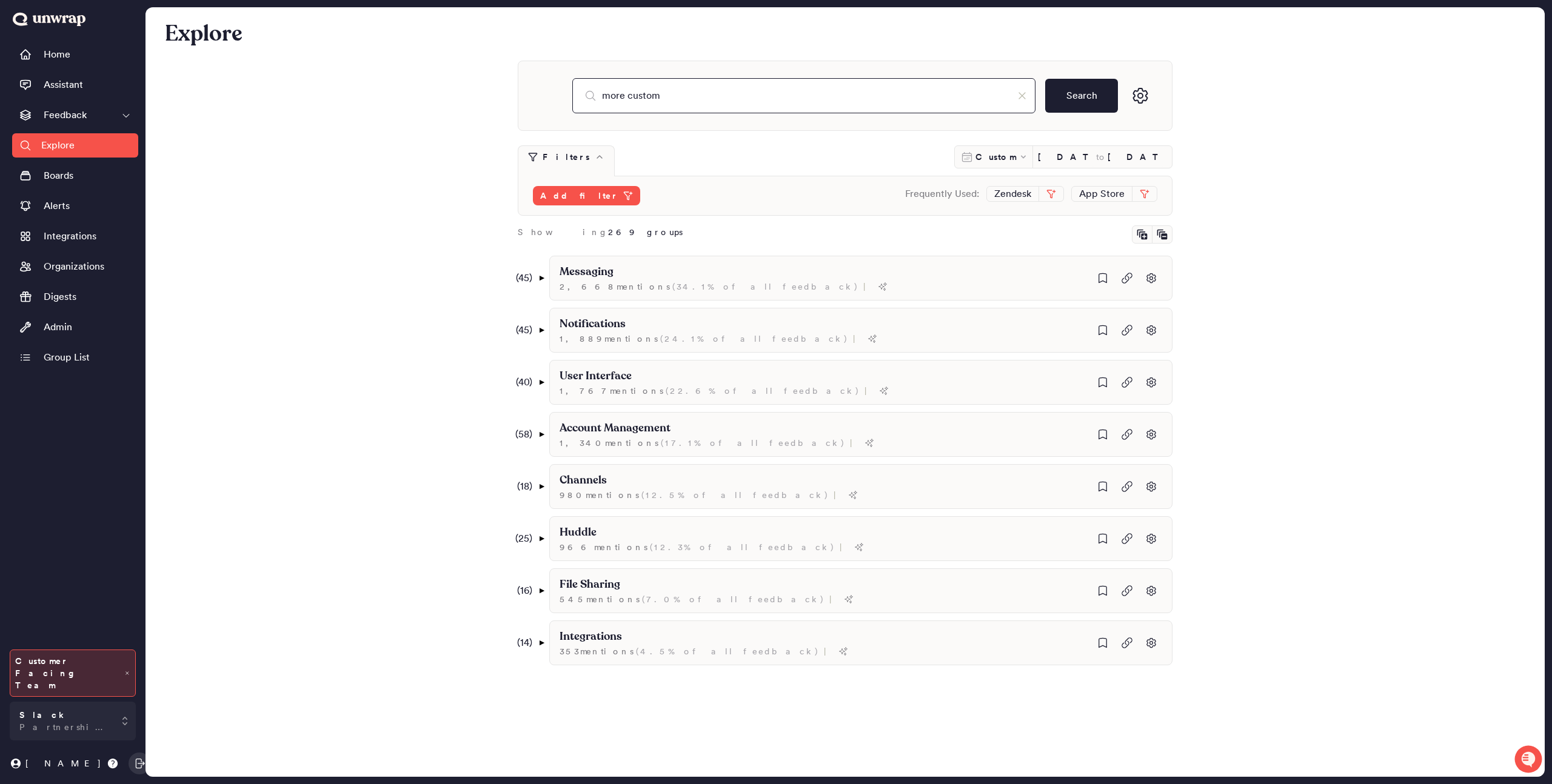 type on "more custom" 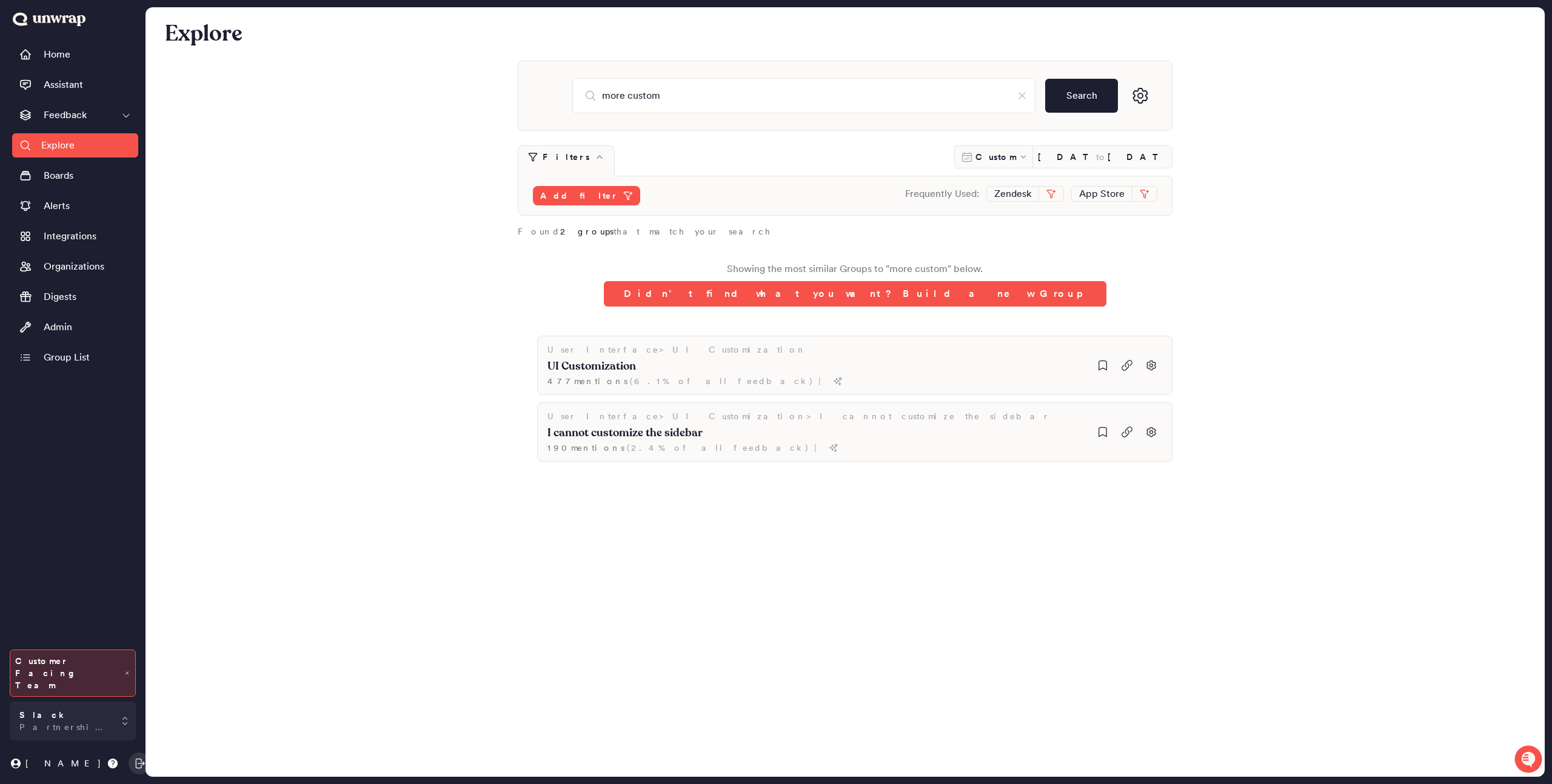 click on "more custom Search Filters Custom [DATE] to [DATE] Add filter Frequently Used: Zendesk App Store Found  2 groups  that match your search Showing the most similar Groups to " more custom " below.  Didn’t find what you want? Build a new Group User Interface  >  UI Customization UI Customization 477  mention s   ( 6.1% of all feedback ) | User Interface  >  UI Customization  >  I cannot customize the sidebar I cannot customize the sidebar 190  mention s   ( 2.4% of all feedback ) |" at bounding box center [845, 273] 